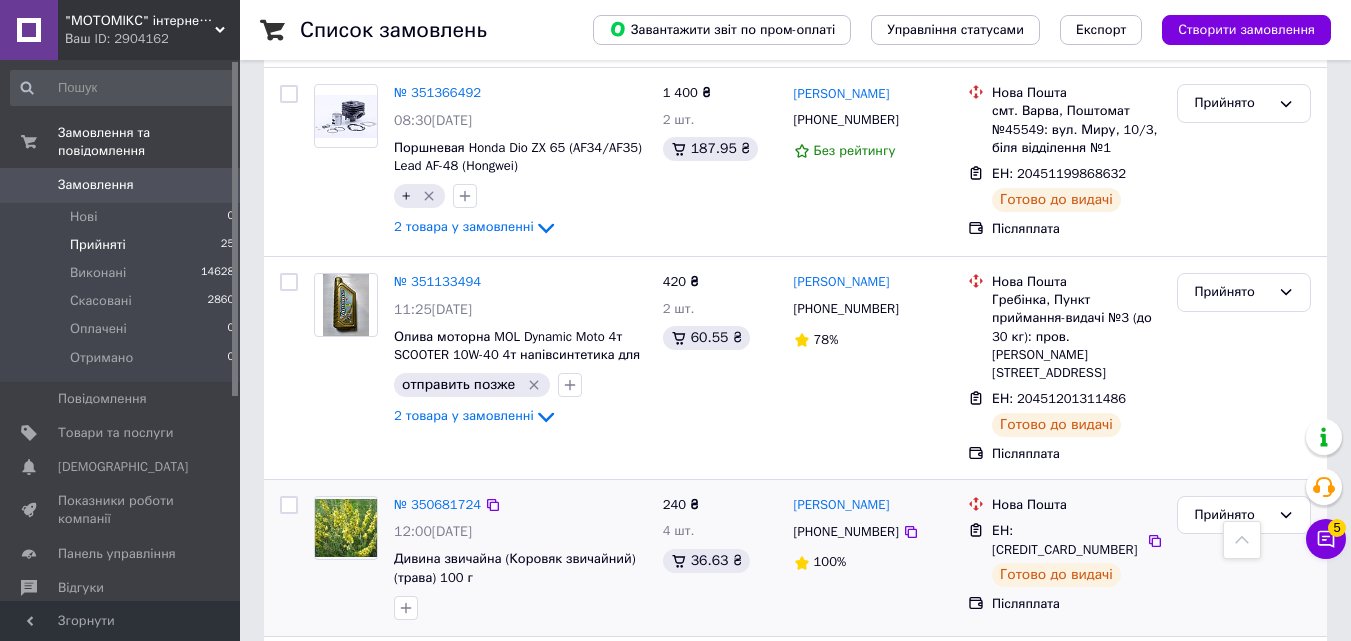 scroll, scrollTop: 4450, scrollLeft: 0, axis: vertical 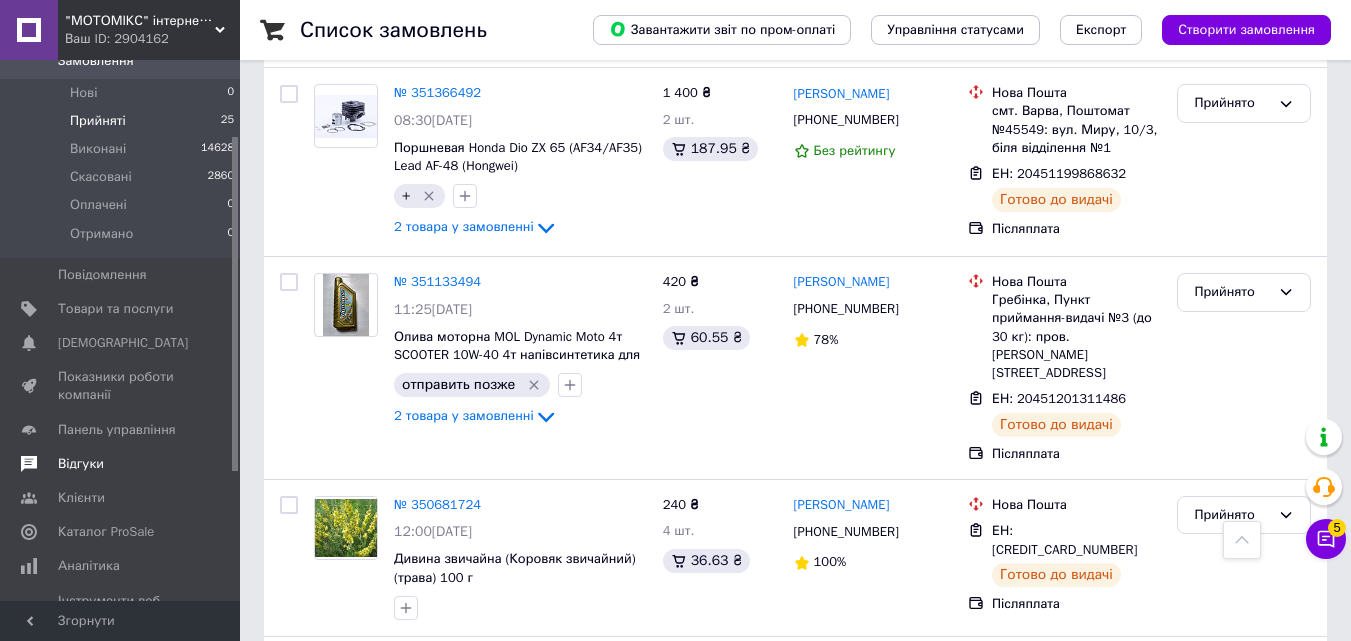 drag, startPoint x: 233, startPoint y: 376, endPoint x: 228, endPoint y: 433, distance: 57.21888 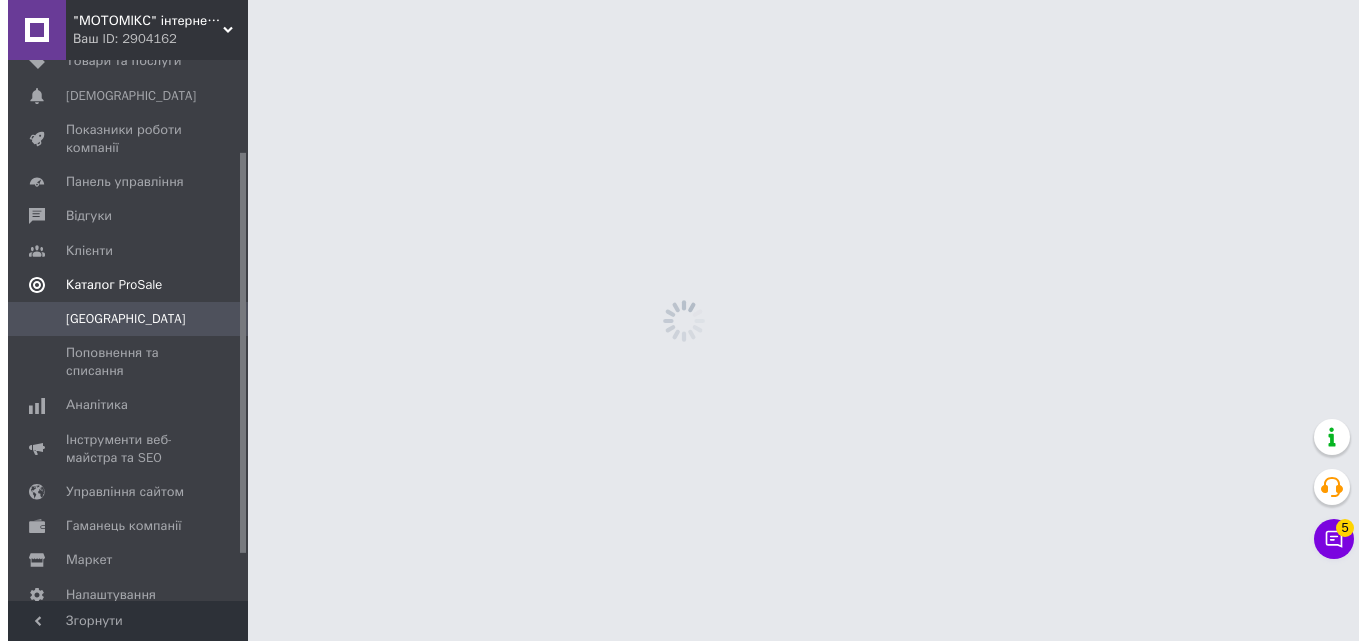 scroll, scrollTop: 0, scrollLeft: 0, axis: both 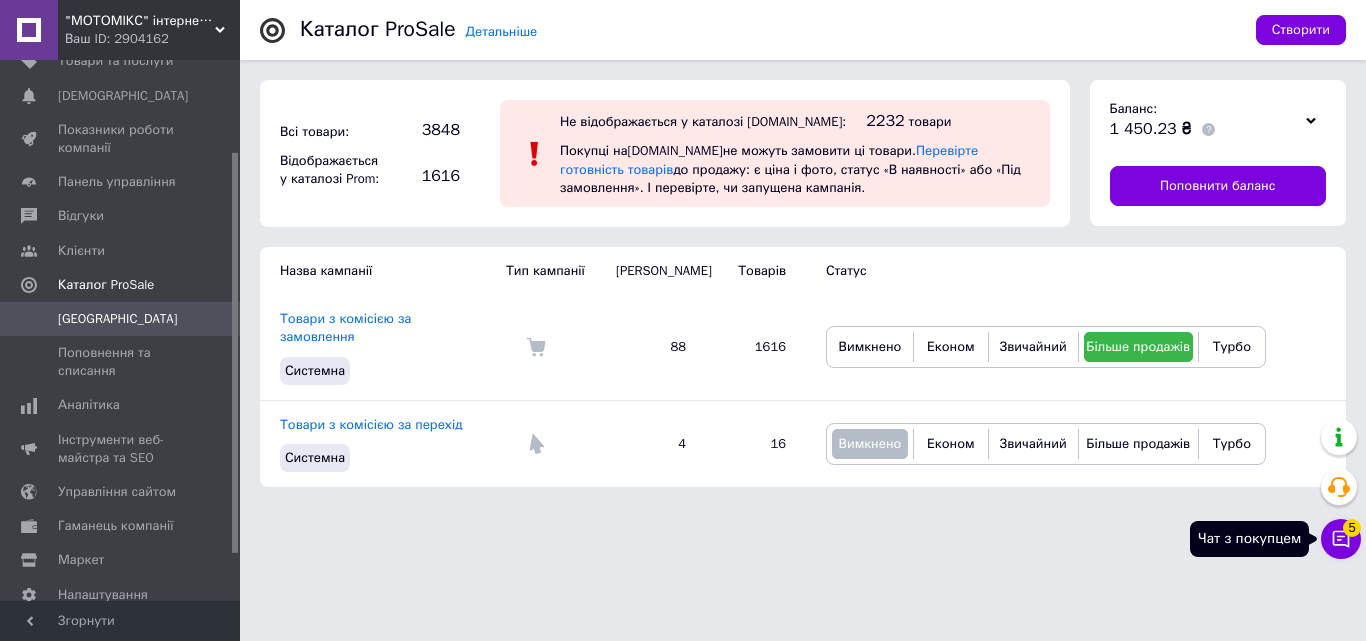 click 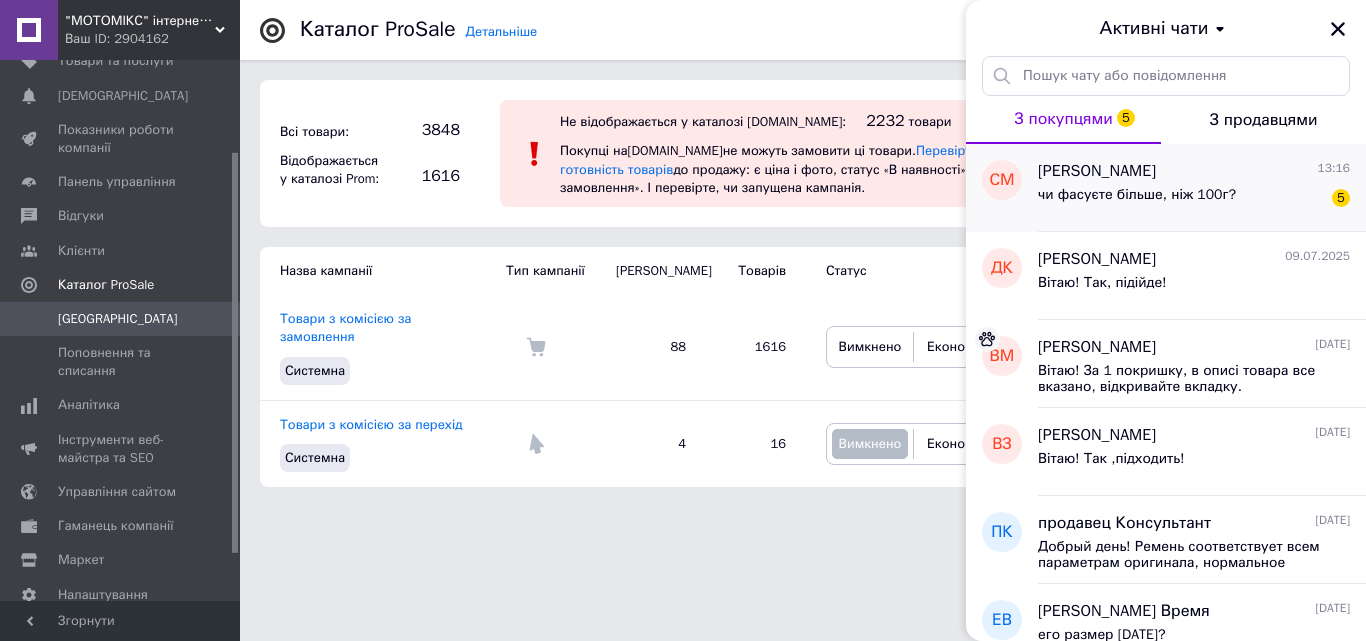 click on "чи фасуєте більше, ніж 100г?" at bounding box center [1137, 195] 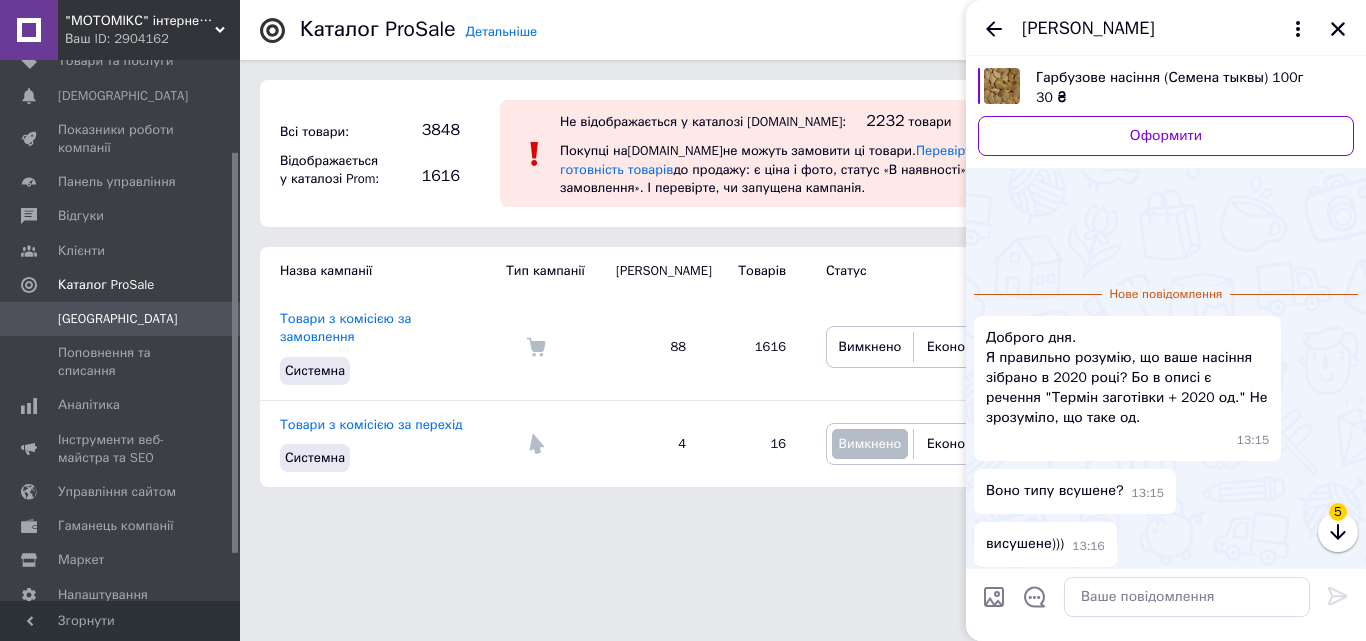 scroll, scrollTop: 115, scrollLeft: 0, axis: vertical 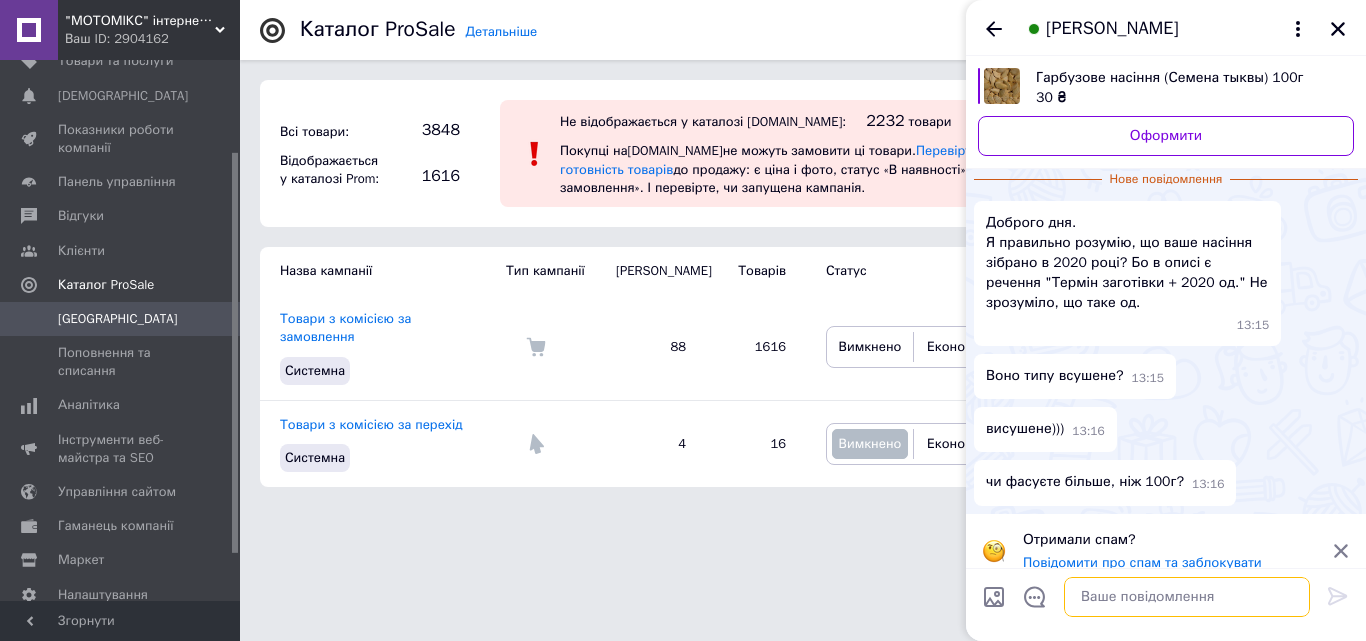 click at bounding box center [1187, 597] 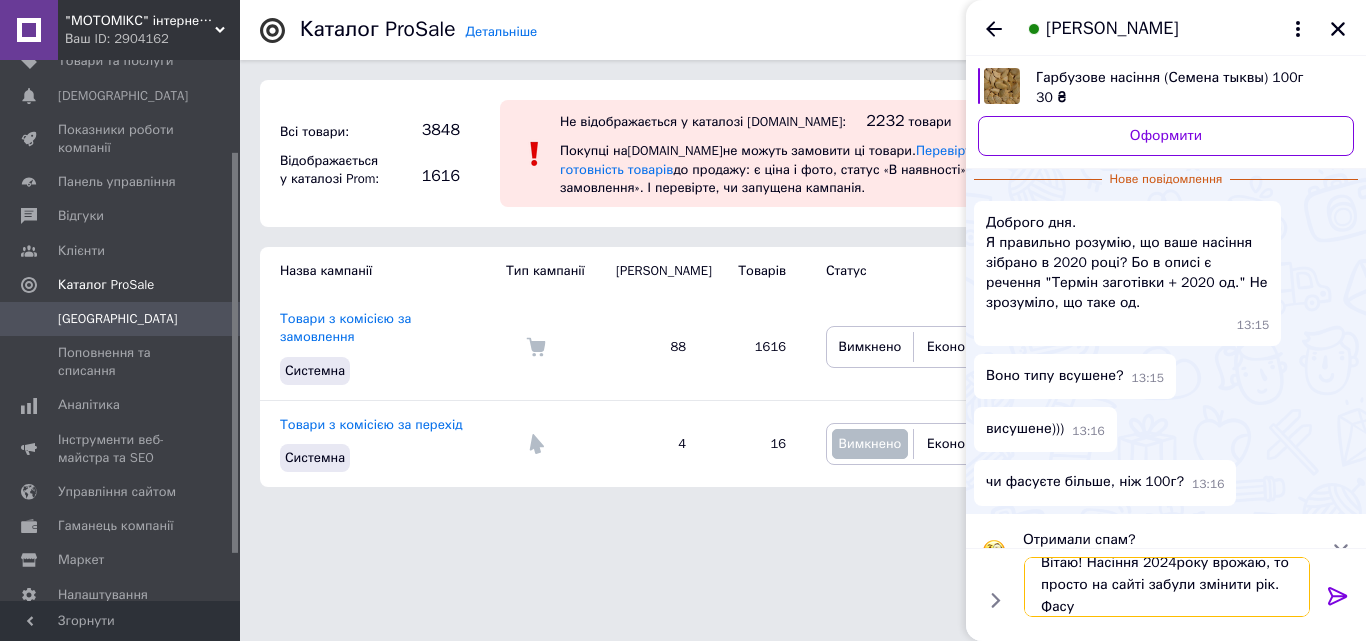scroll, scrollTop: 2, scrollLeft: 0, axis: vertical 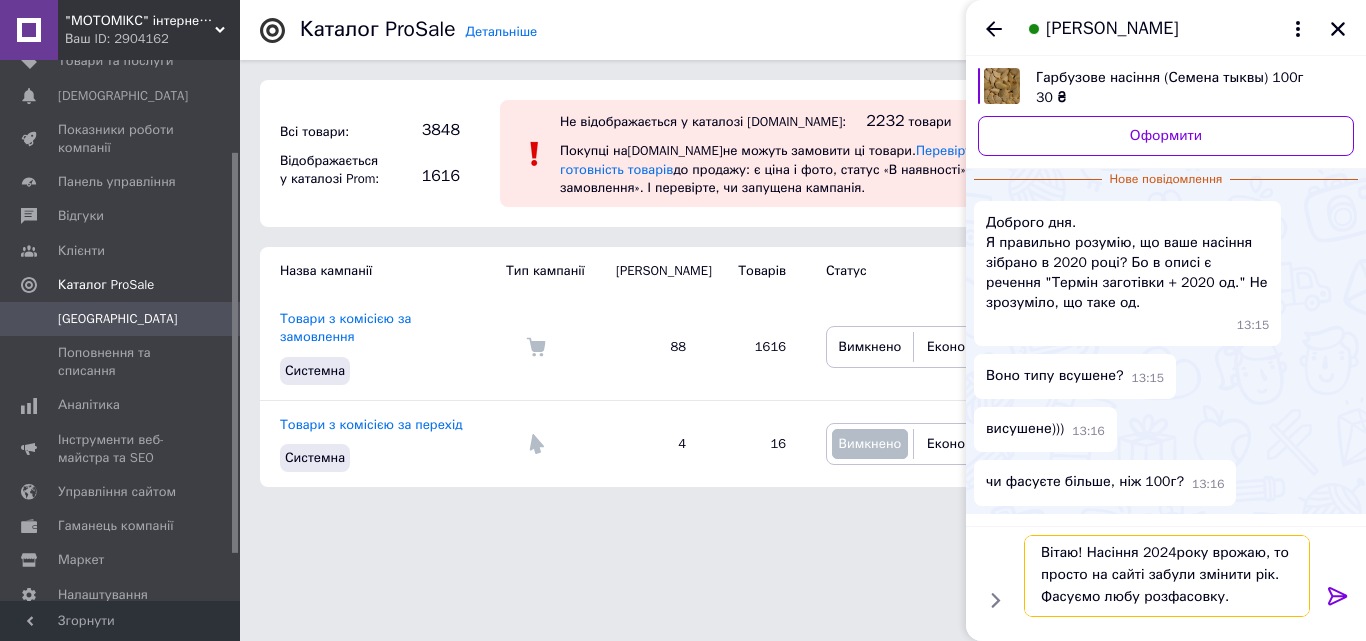 click on "Вітаю! Насіння 2024року врожаю, то просто на сайті забули змінити рік. Фасуємо любу розфасовку." at bounding box center [1167, 576] 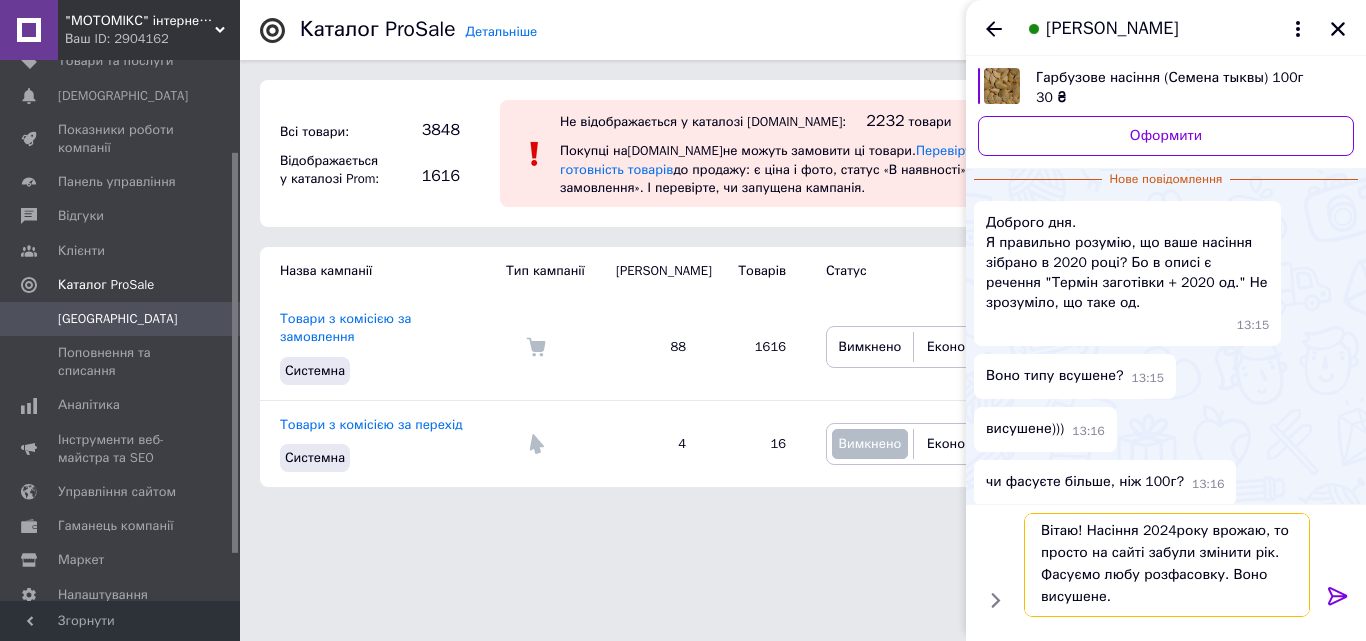 type on "Вітаю! Насіння 2024року врожаю, то просто на сайті забули змінити рік. Фасуємо любу розфасовку. Воно висушене." 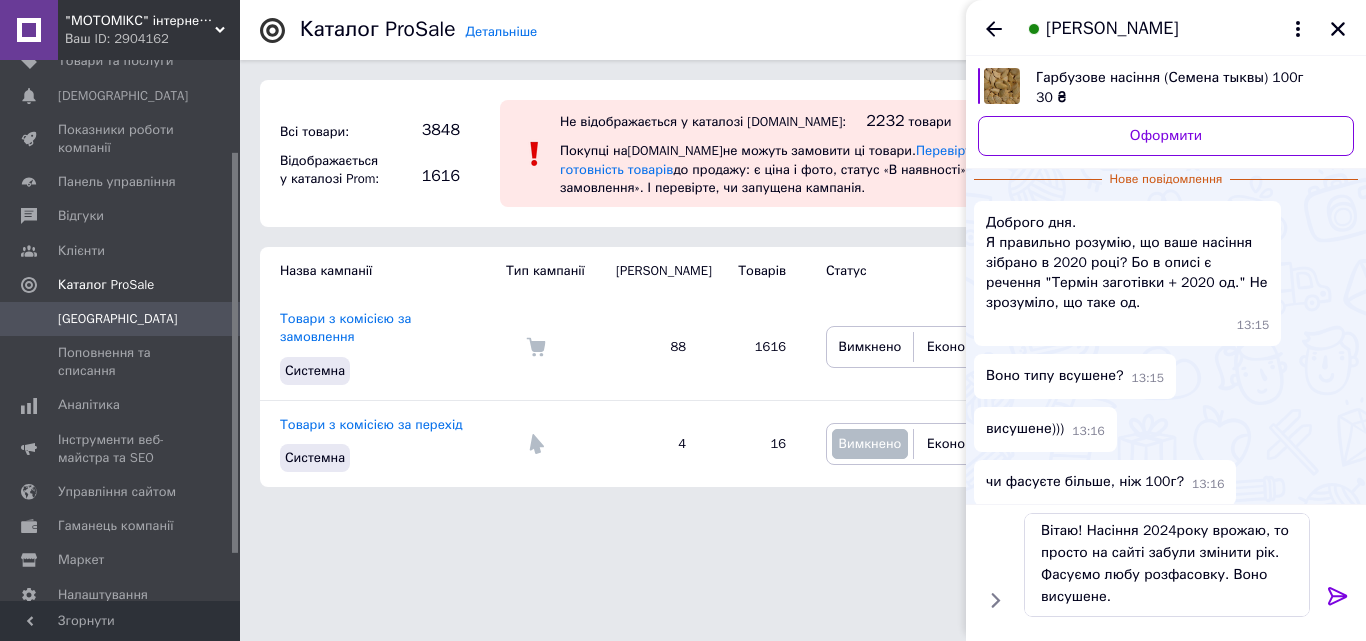 click 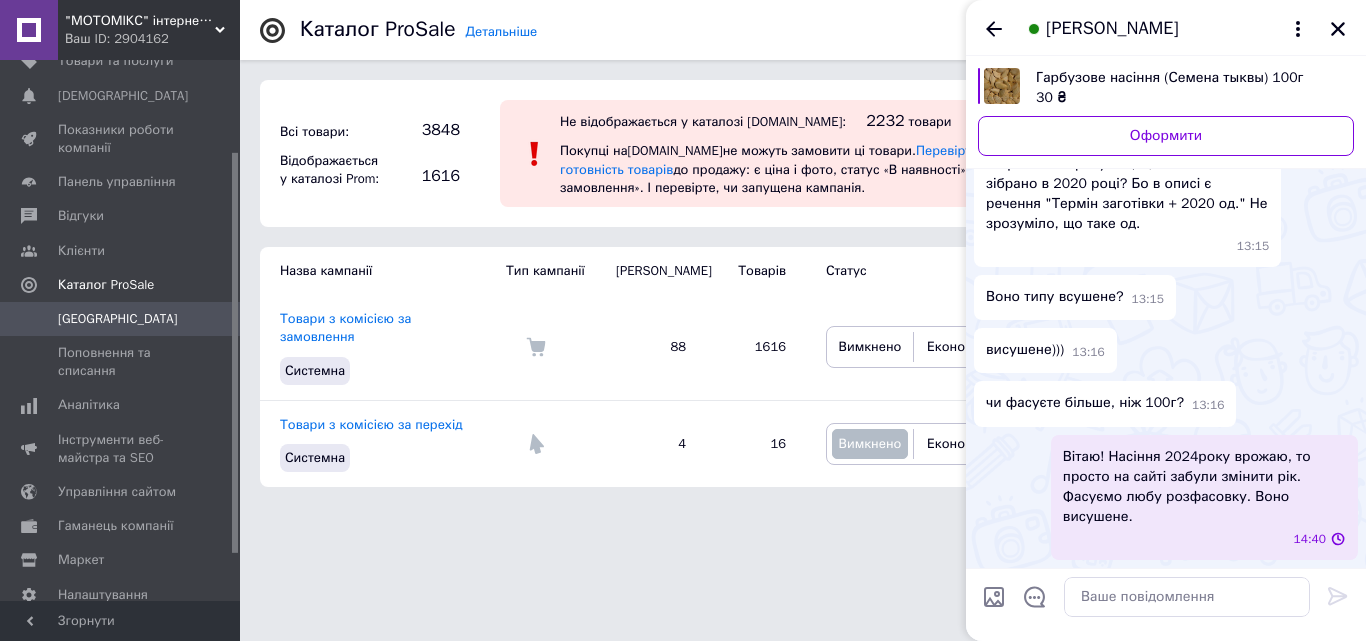 scroll, scrollTop: 0, scrollLeft: 0, axis: both 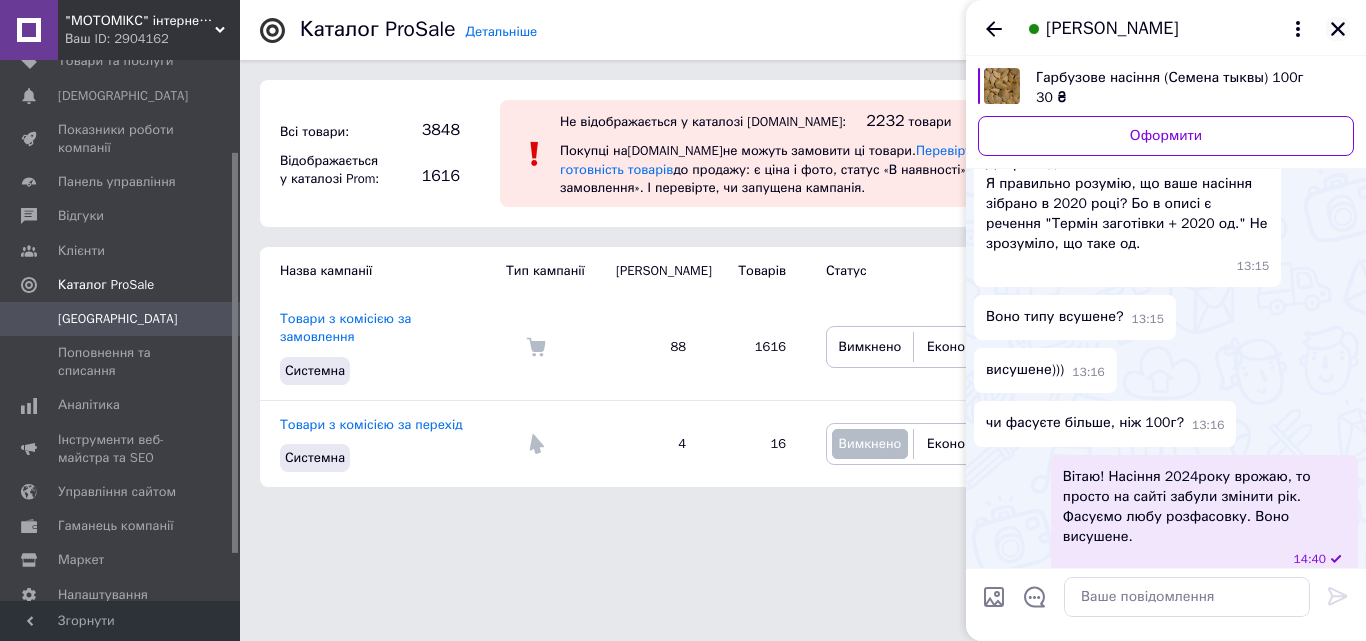 click 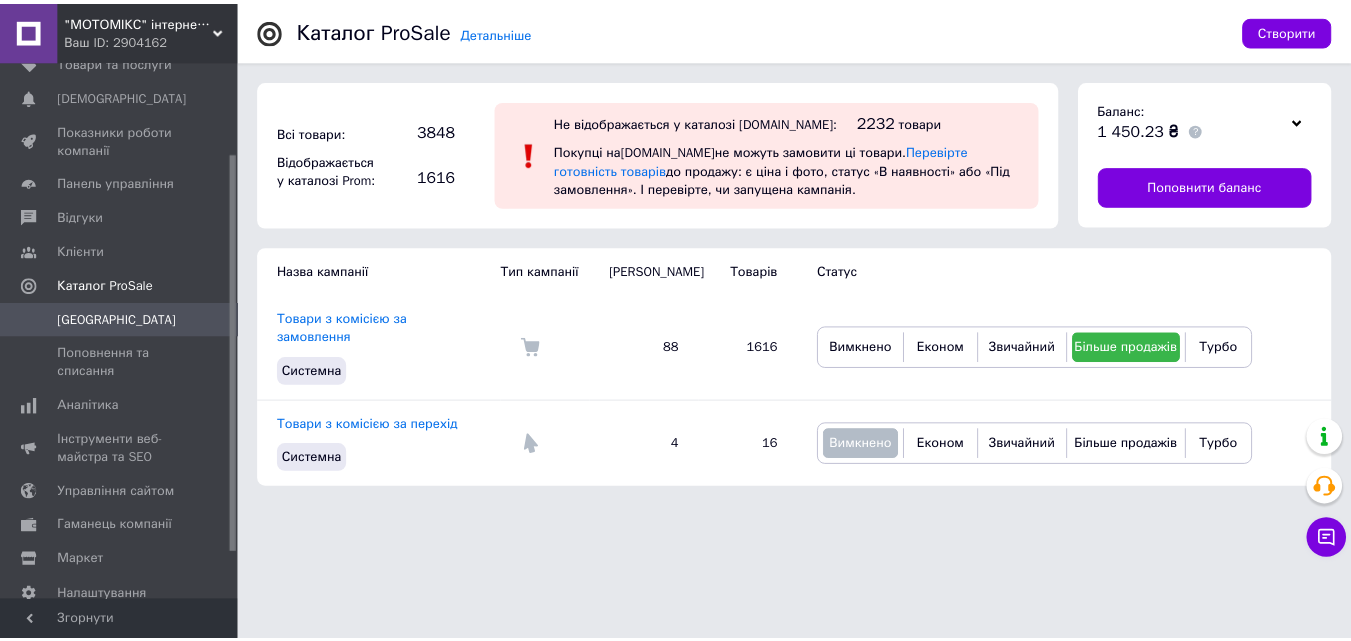 scroll, scrollTop: 0, scrollLeft: 0, axis: both 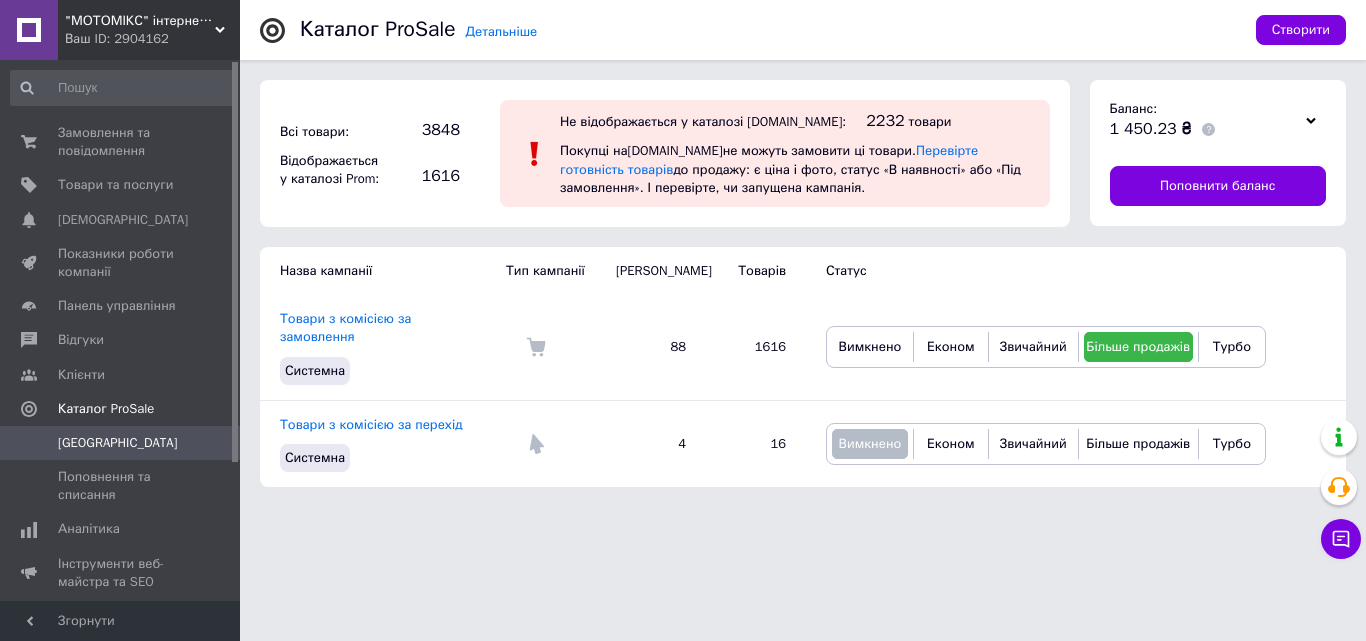 drag, startPoint x: 236, startPoint y: 240, endPoint x: 244, endPoint y: 104, distance: 136.23509 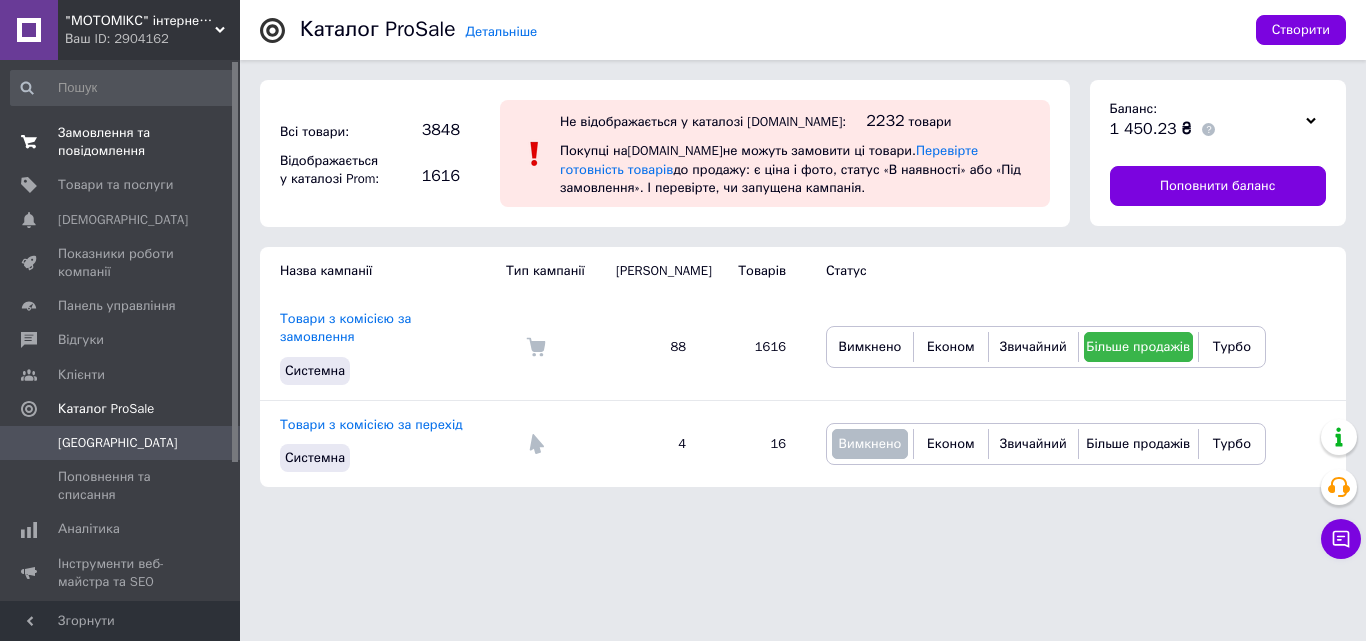 click on "Замовлення та повідомлення" at bounding box center [121, 142] 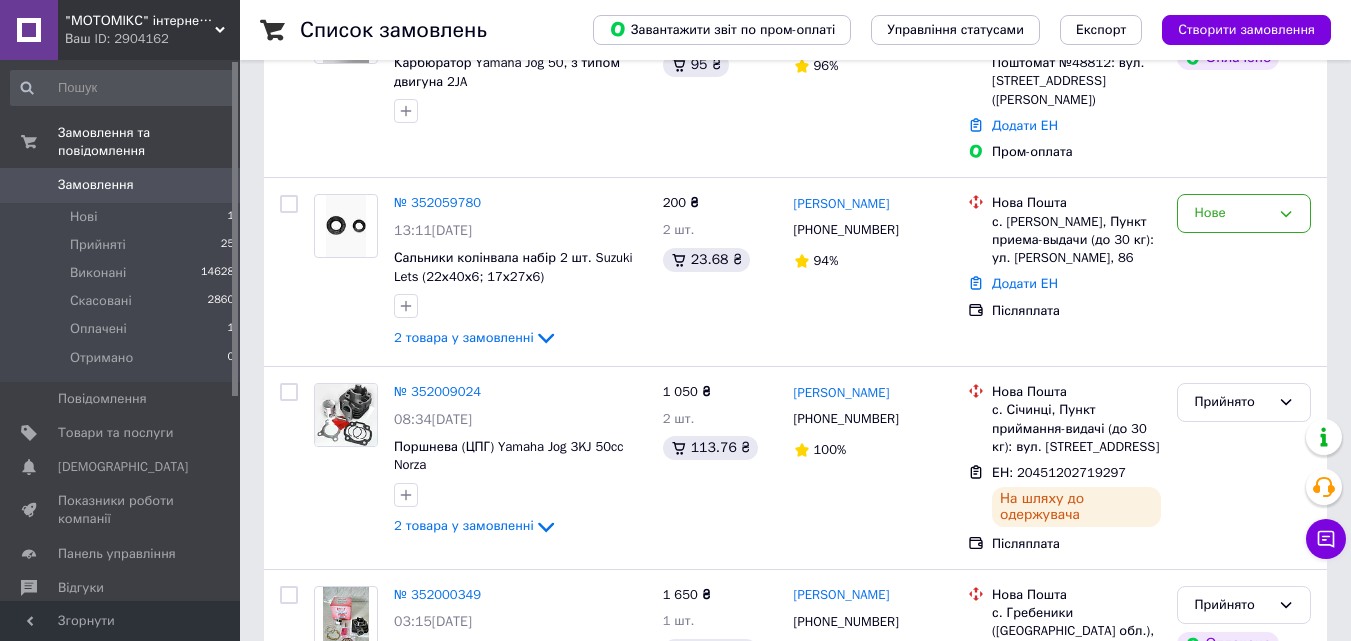scroll, scrollTop: 221, scrollLeft: 0, axis: vertical 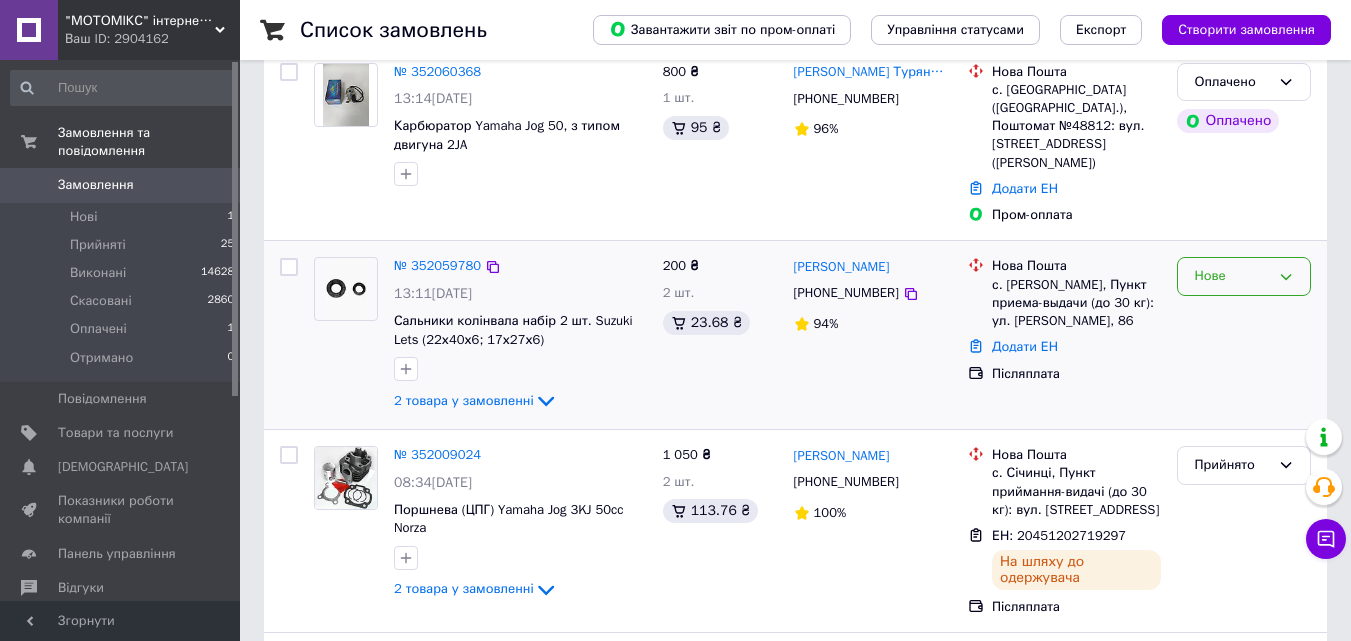 click on "Нове" at bounding box center (1232, 276) 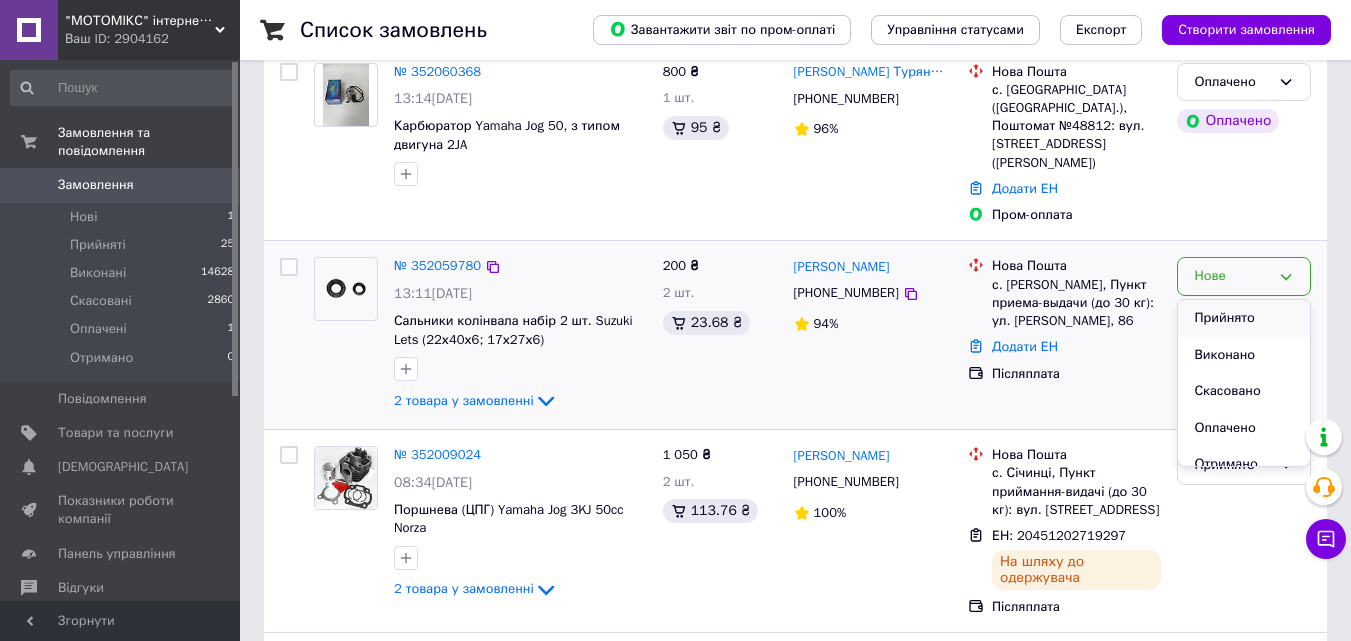 click on "Прийнято" at bounding box center (1244, 318) 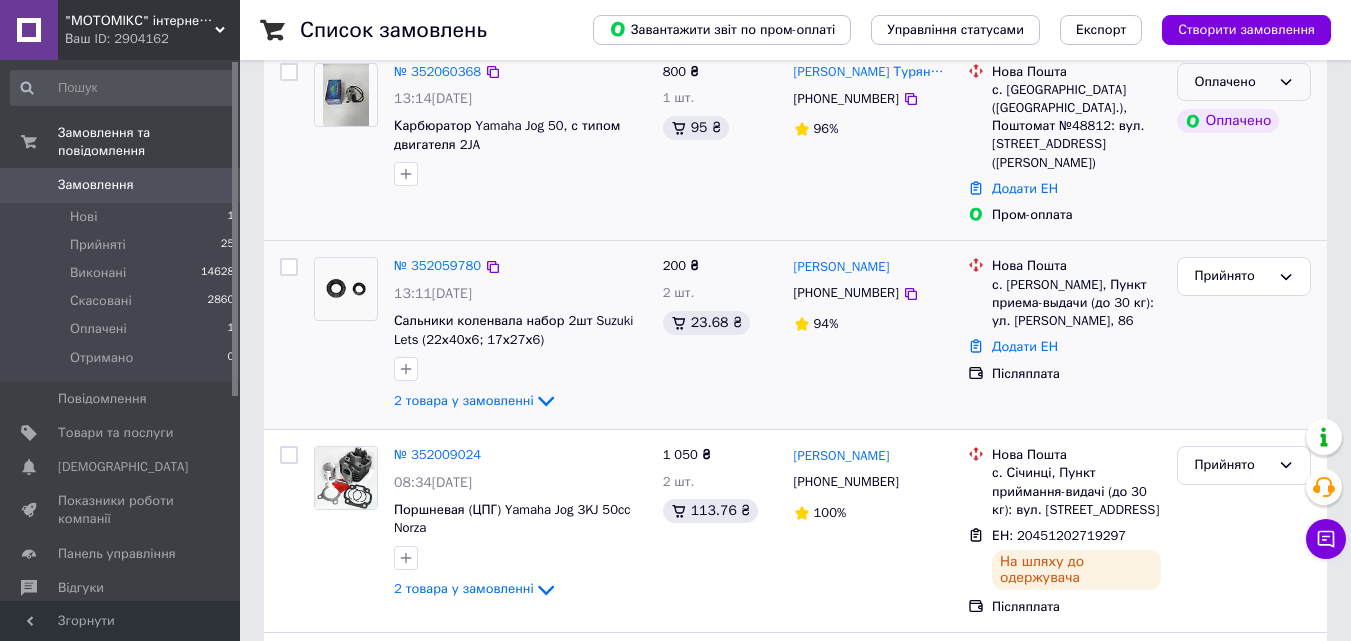 click on "Оплачено" at bounding box center [1232, 82] 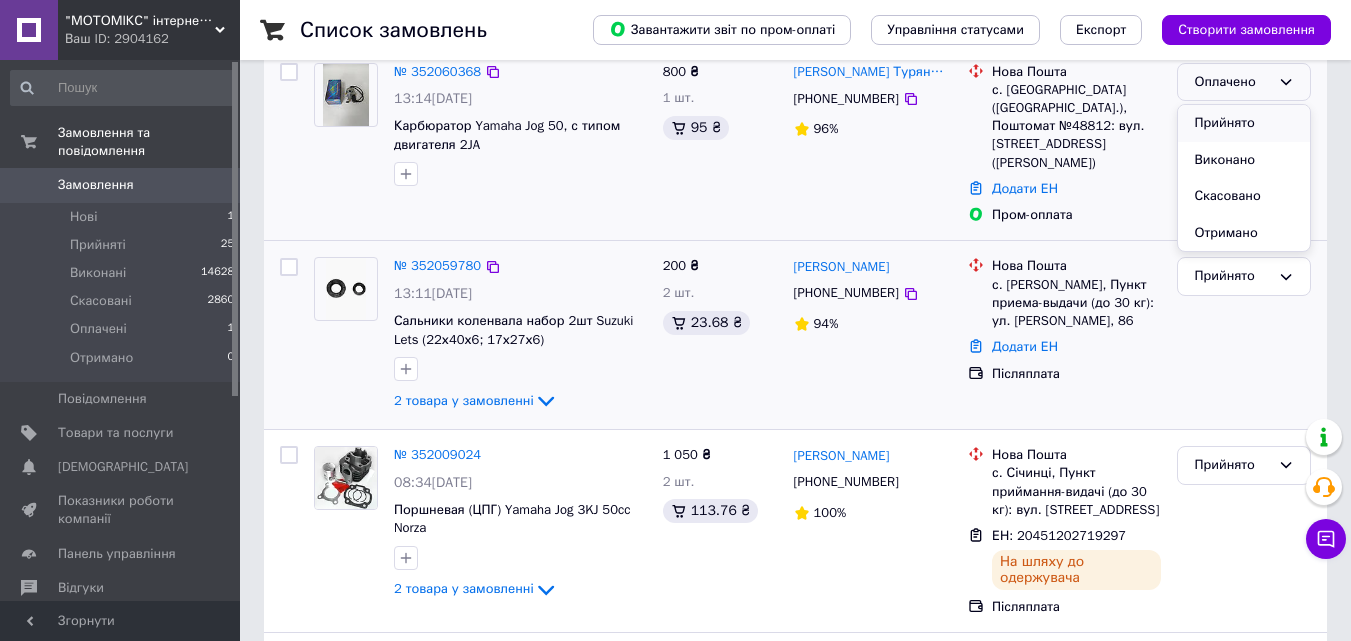 click on "Прийнято" at bounding box center [1244, 123] 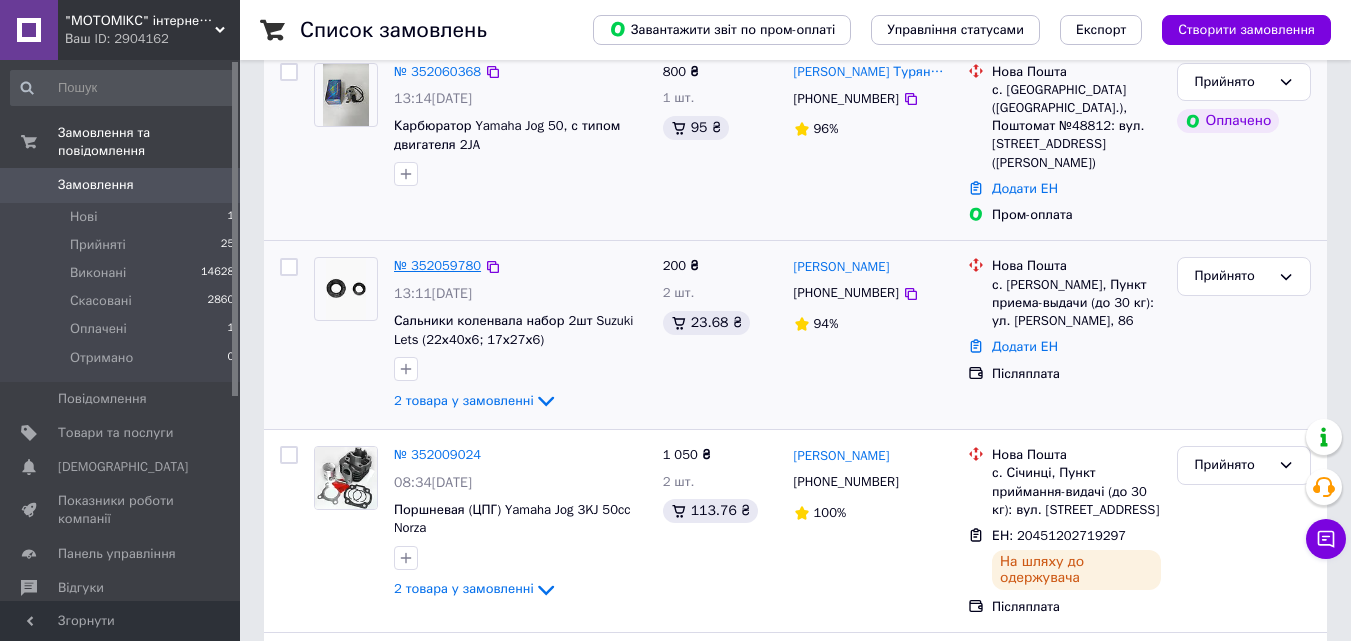 click on "№ 352059780" at bounding box center (437, 265) 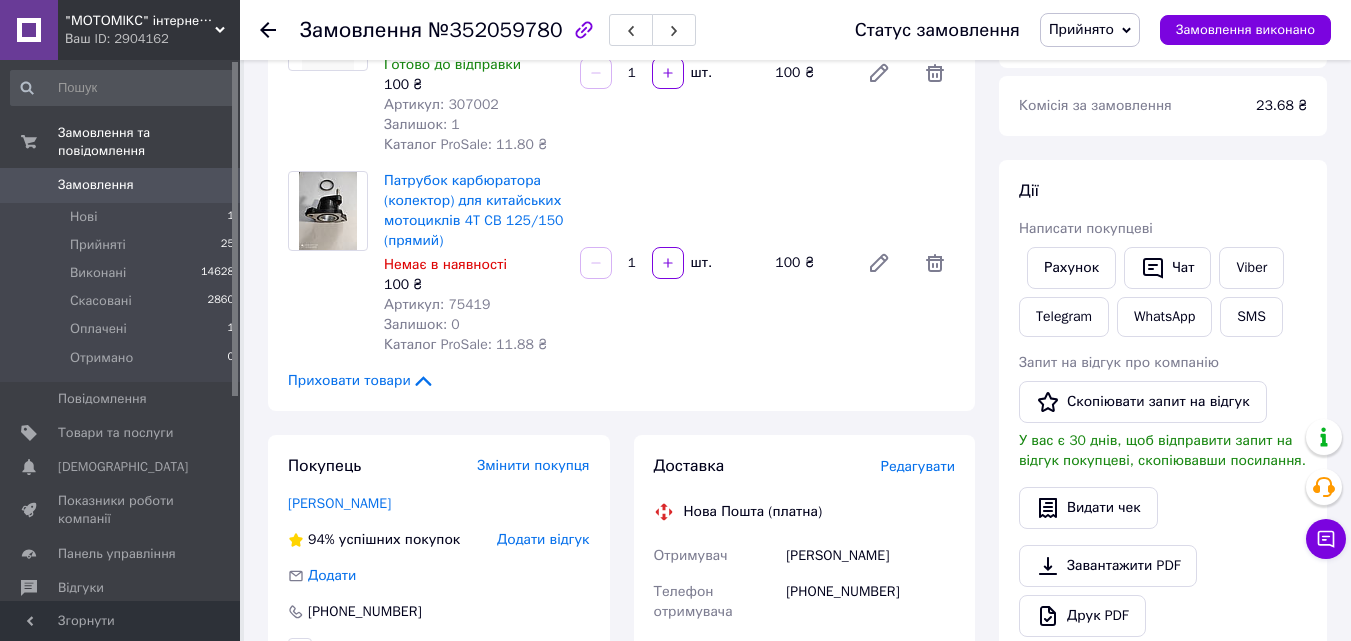 scroll, scrollTop: 243, scrollLeft: 0, axis: vertical 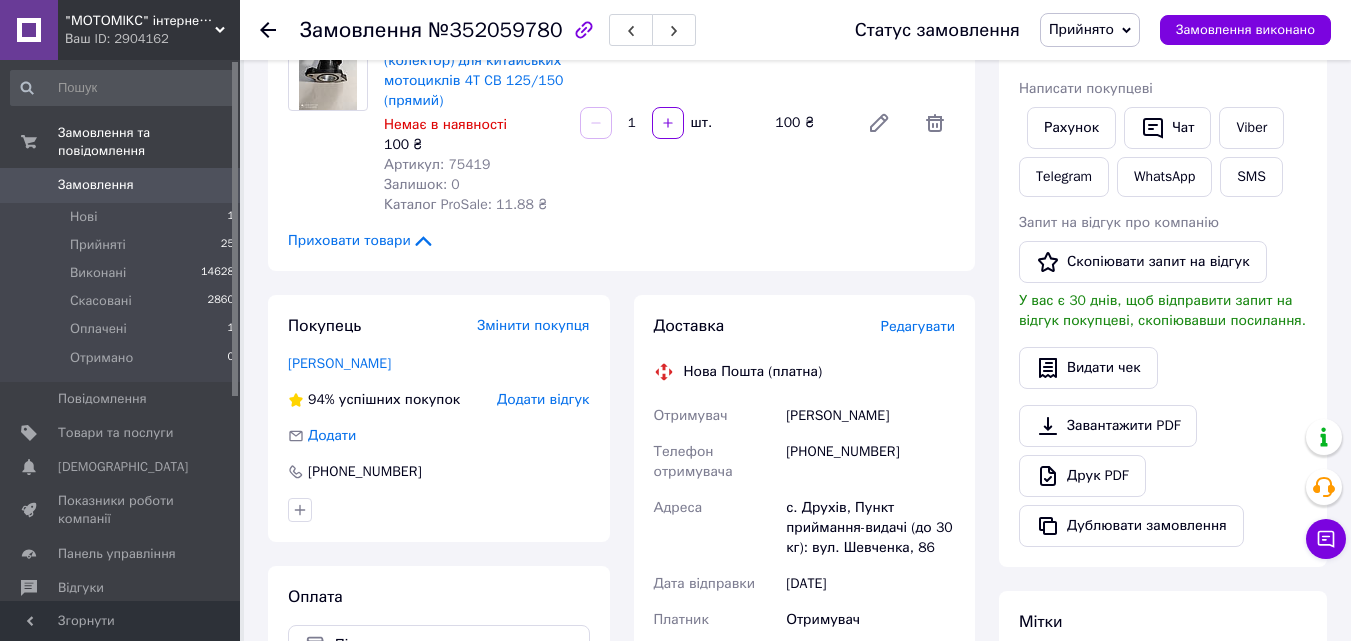 click 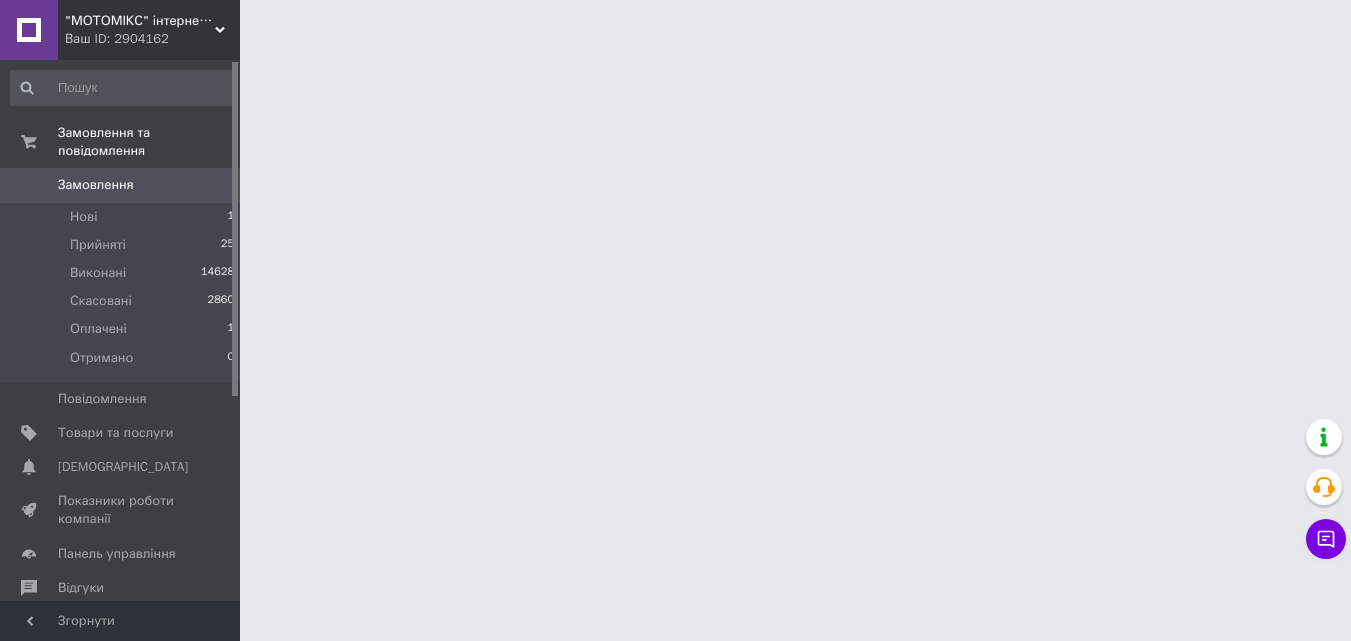 scroll, scrollTop: 0, scrollLeft: 0, axis: both 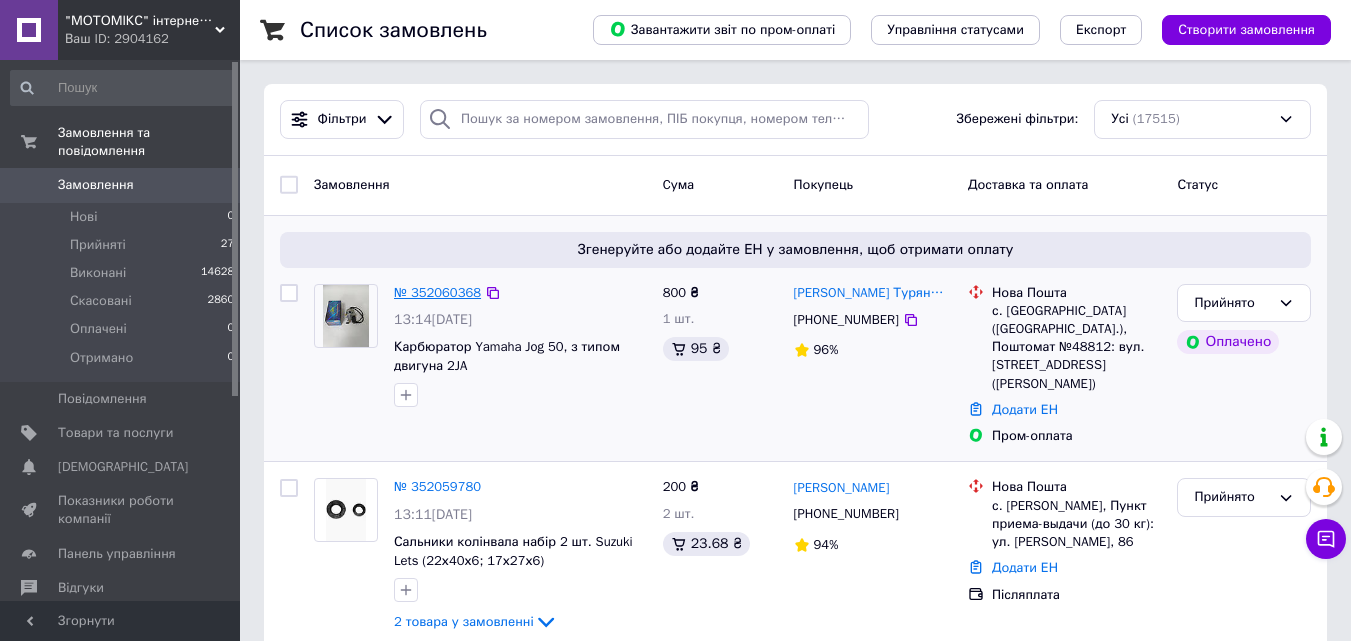 click on "№ 352060368" at bounding box center (437, 292) 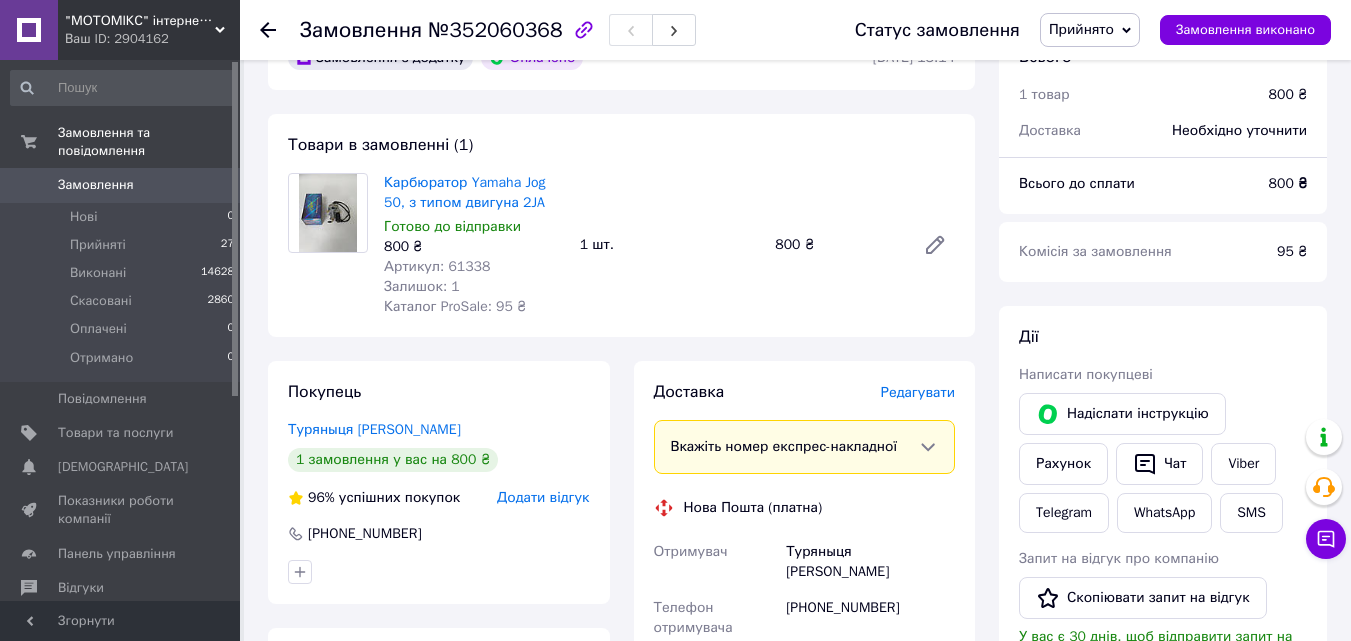 scroll, scrollTop: 123, scrollLeft: 0, axis: vertical 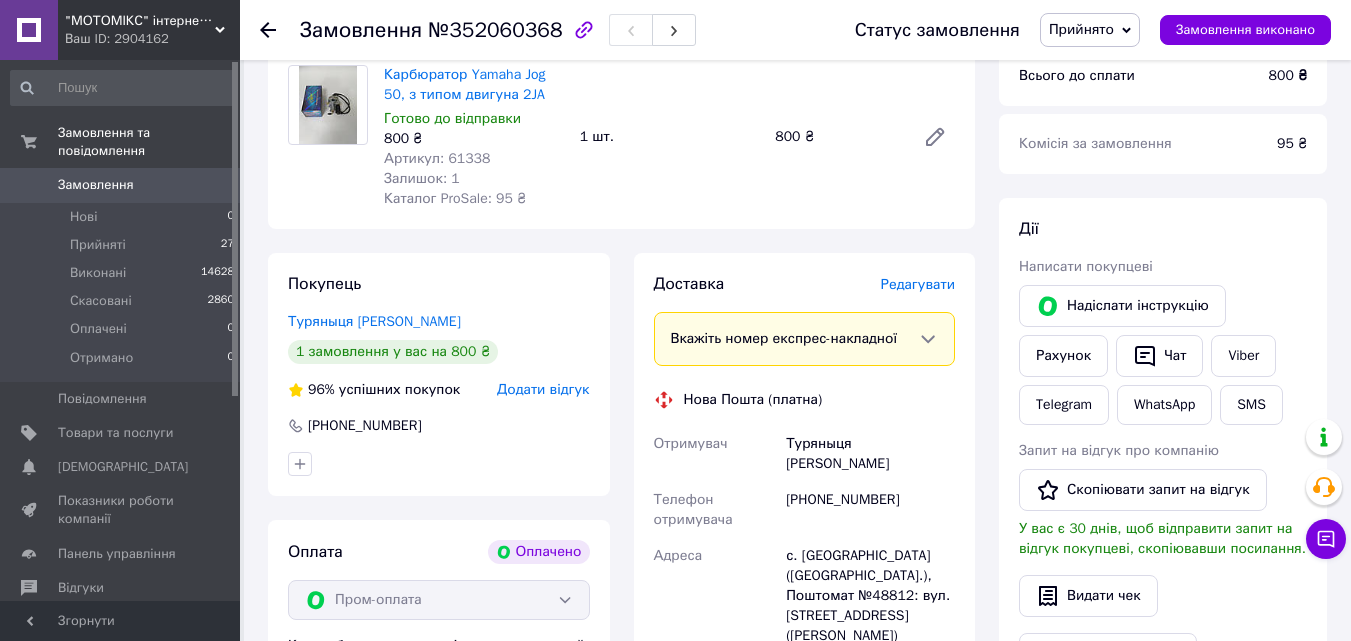 click 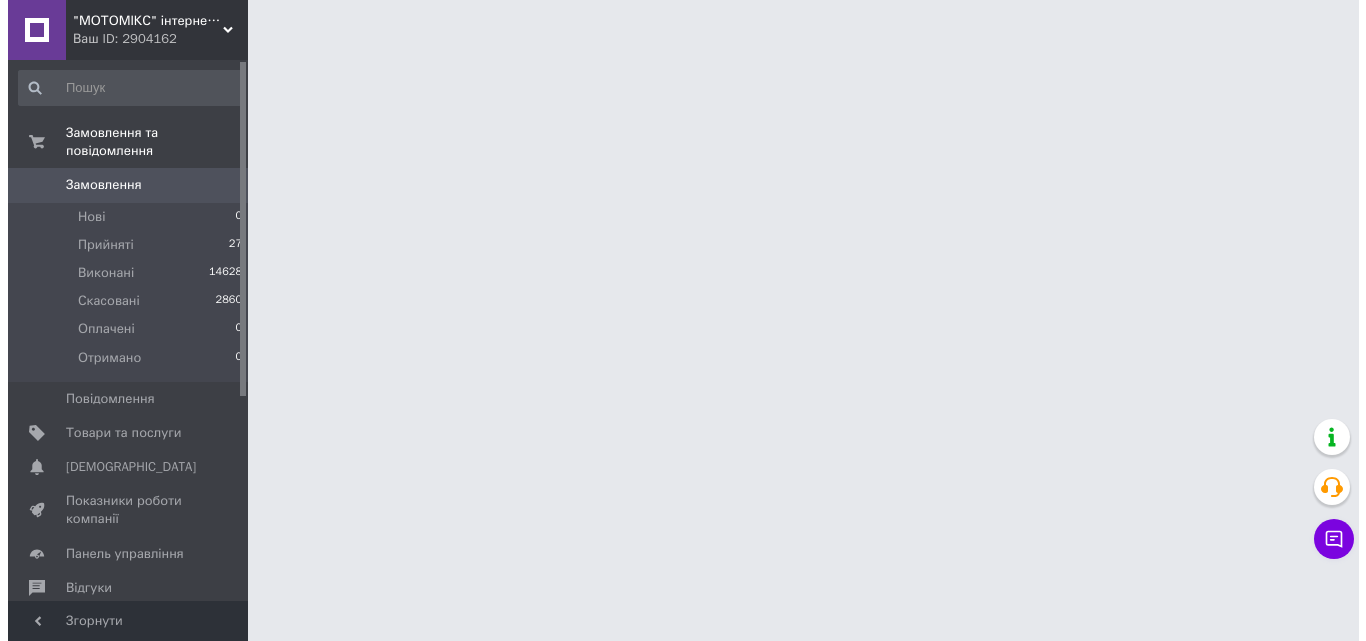 scroll, scrollTop: 0, scrollLeft: 0, axis: both 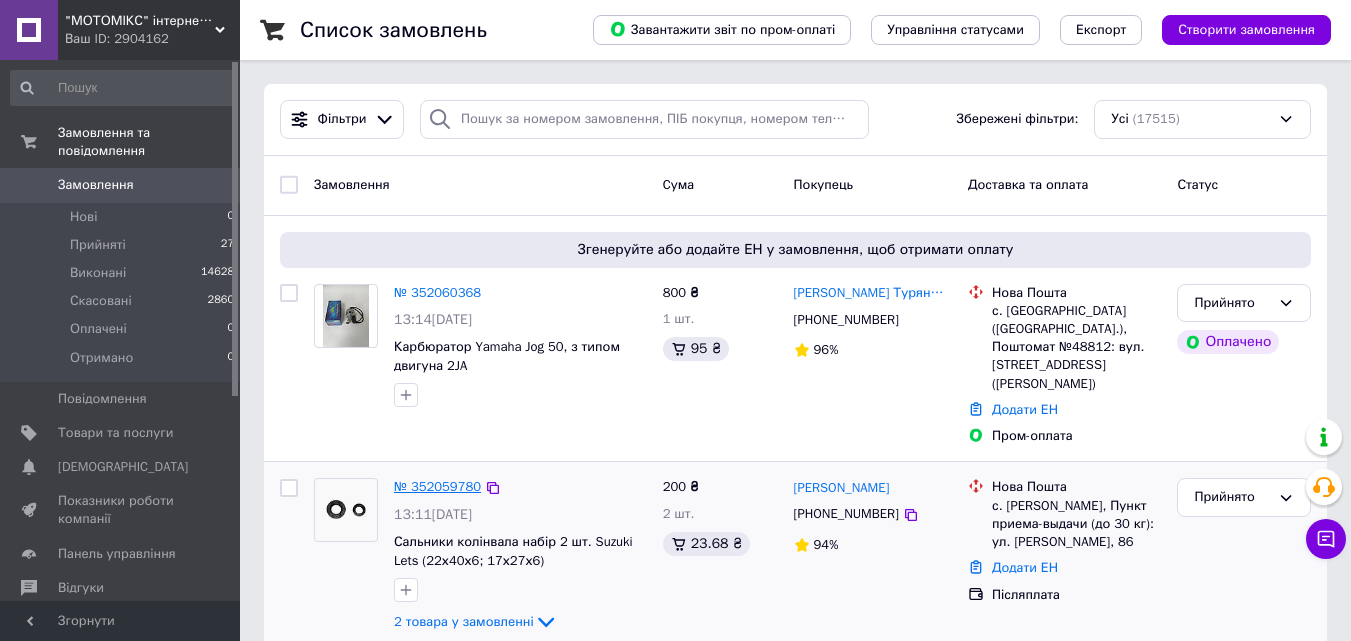 click on "№ 352059780" at bounding box center [437, 486] 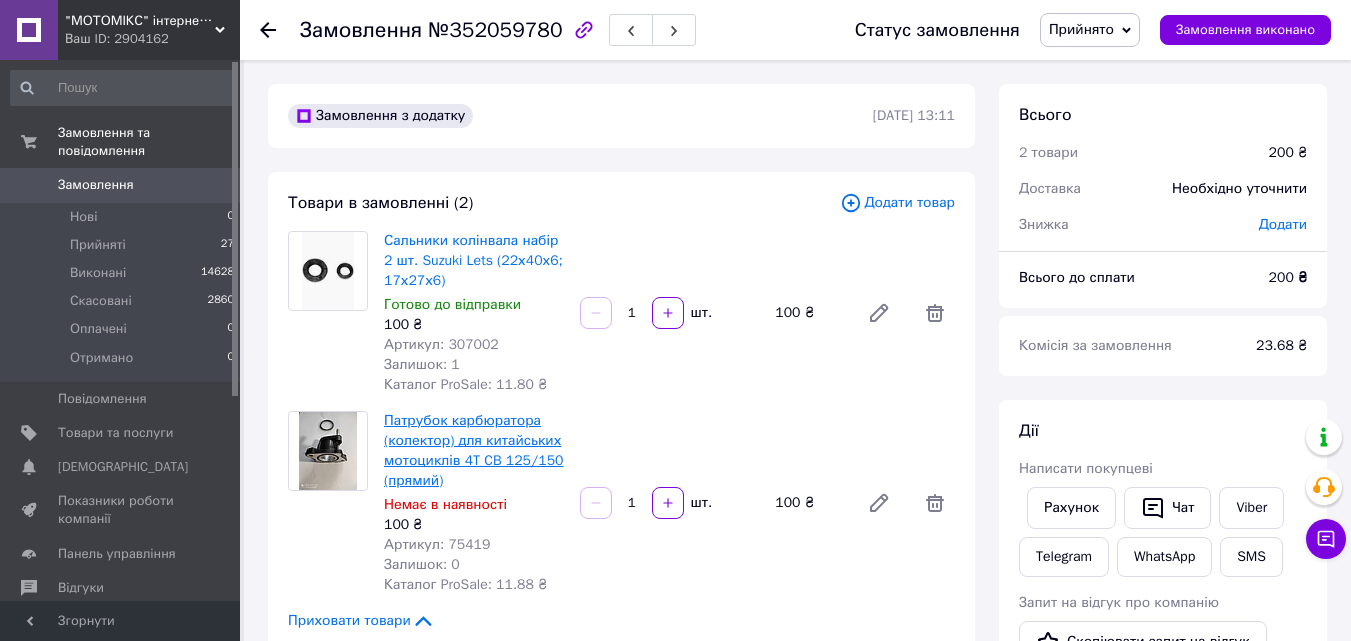 click on "Патрубок карбюратора (колектор) для китайських мотоциклів 4T CB 125/150 (прямий)" at bounding box center (473, 450) 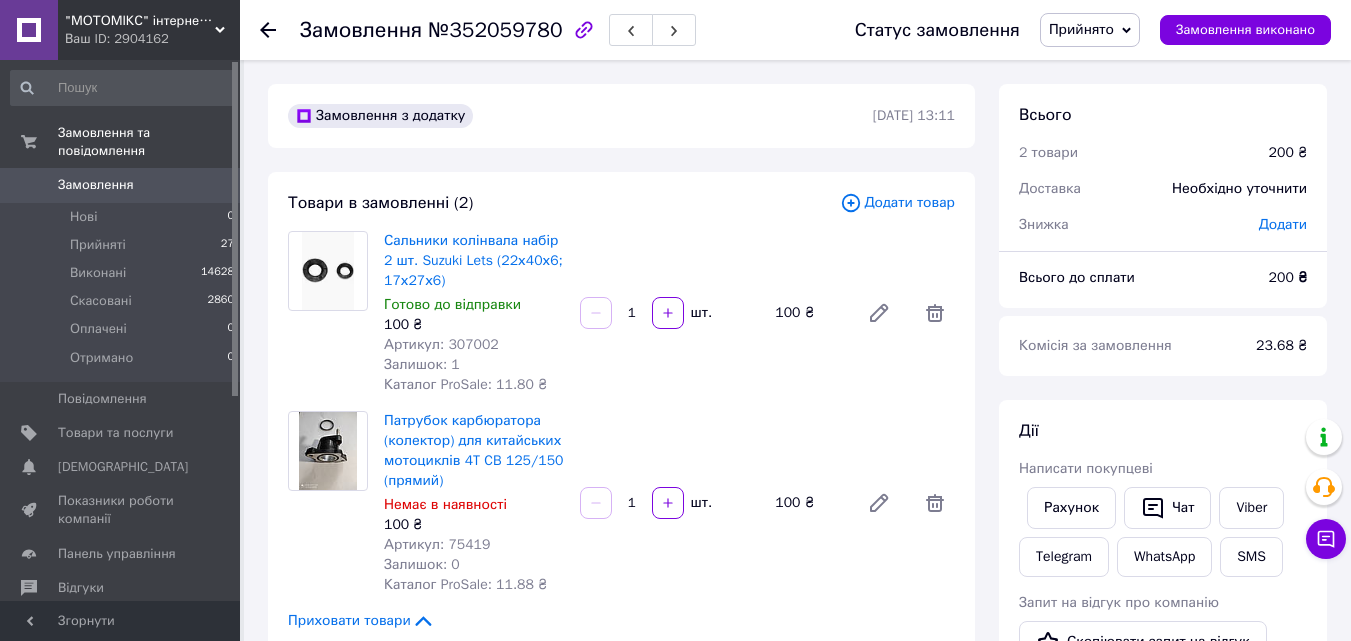 click 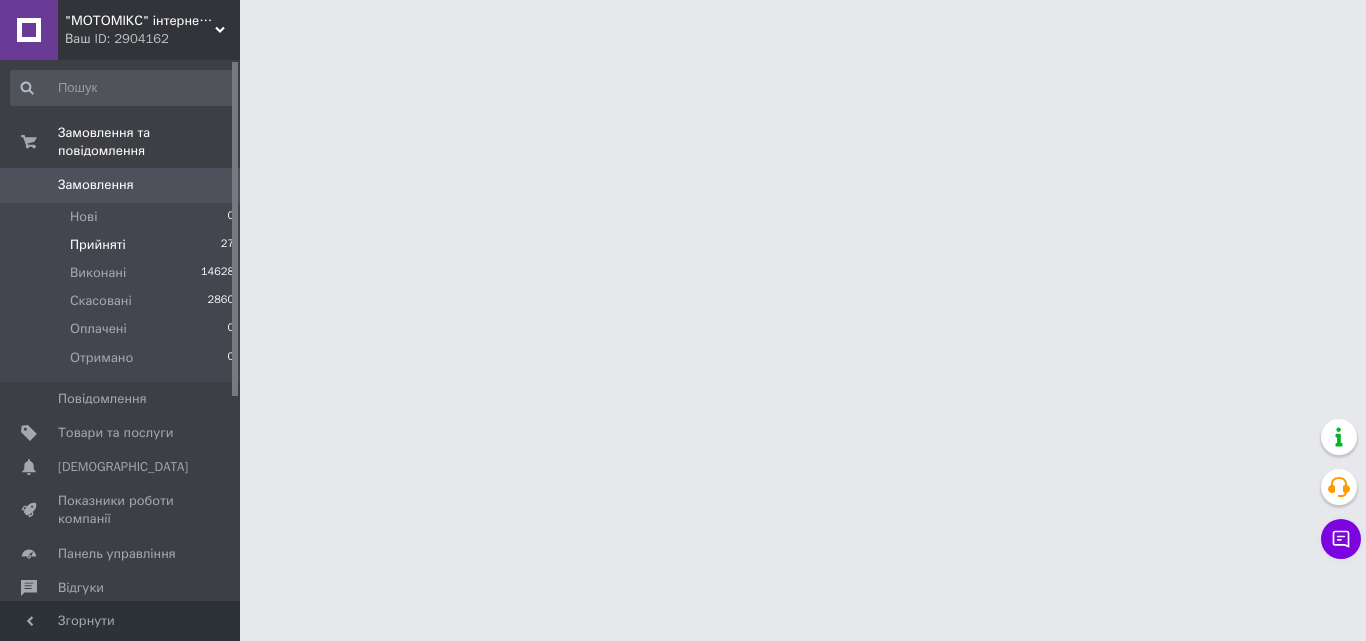 click on "Прийняті" at bounding box center (98, 245) 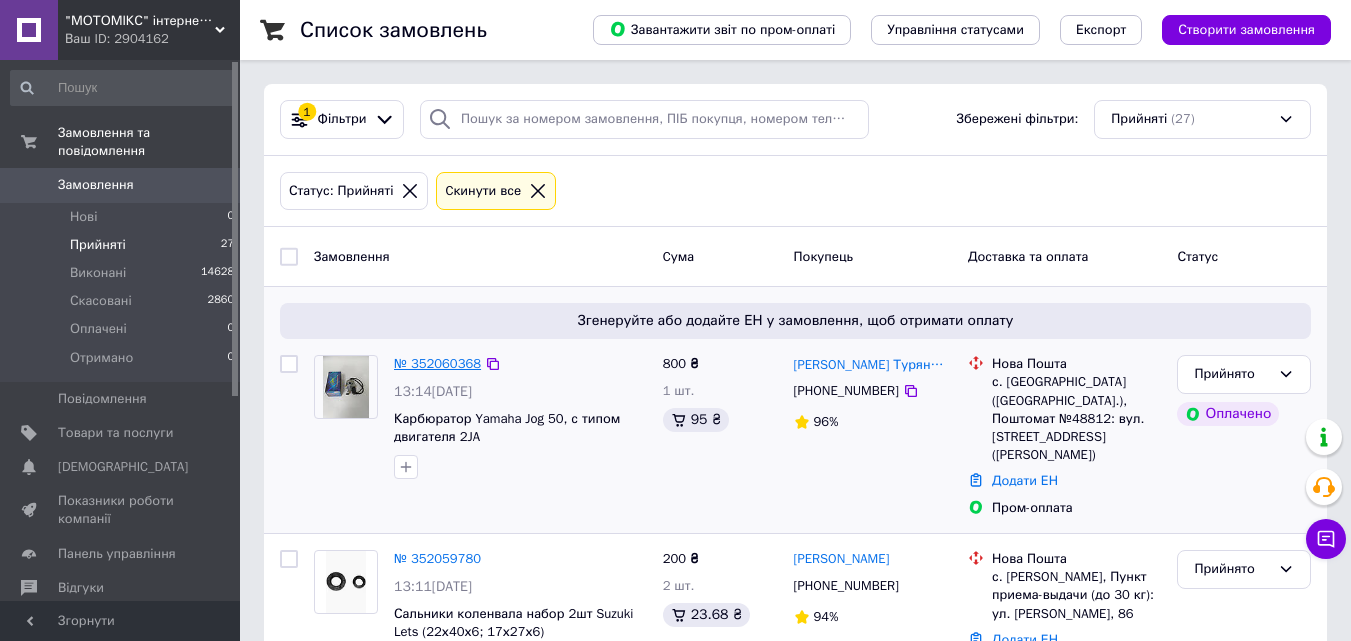 click on "№ 352060368" at bounding box center (437, 363) 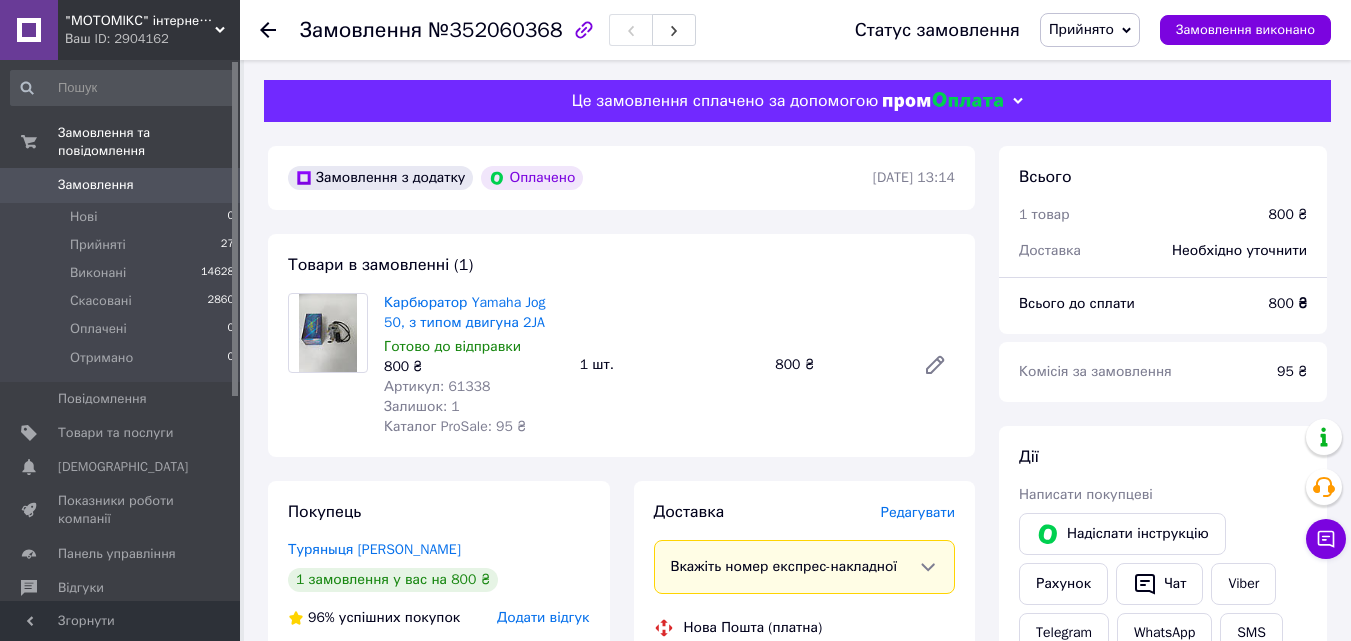 click on "Редагувати" at bounding box center [918, 512] 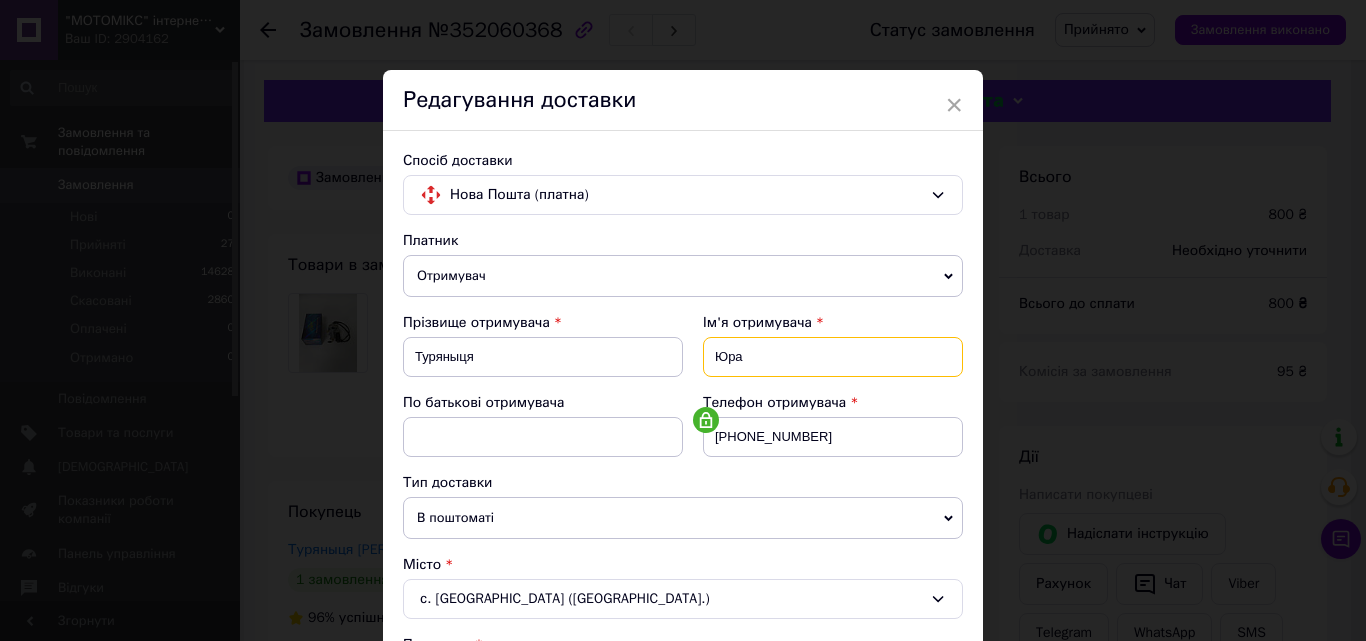 click on "Юра" at bounding box center [833, 357] 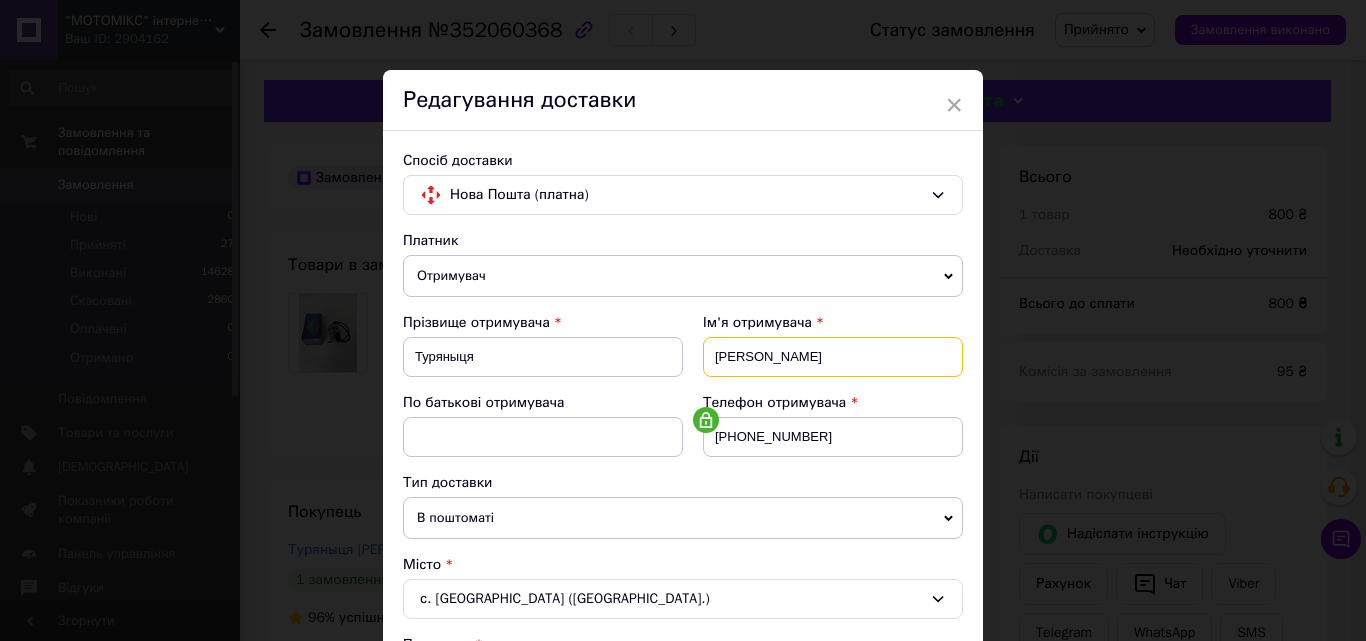 click on "[PERSON_NAME]" at bounding box center [833, 357] 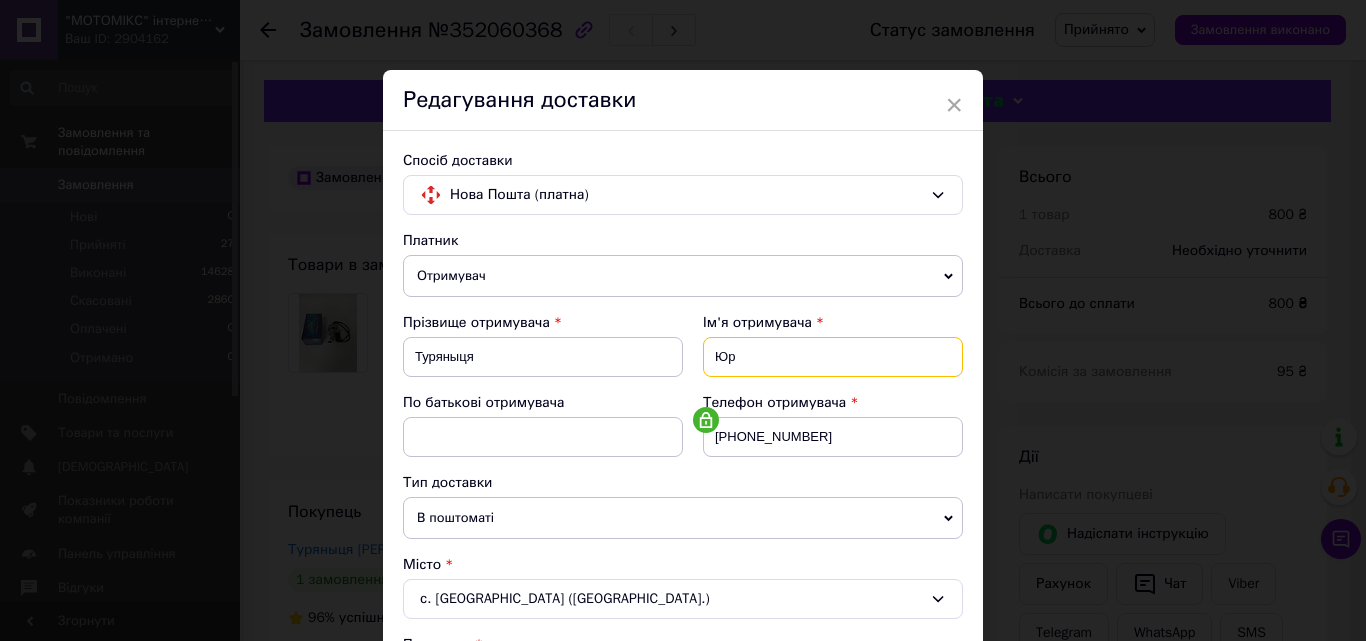 type on "[PERSON_NAME]" 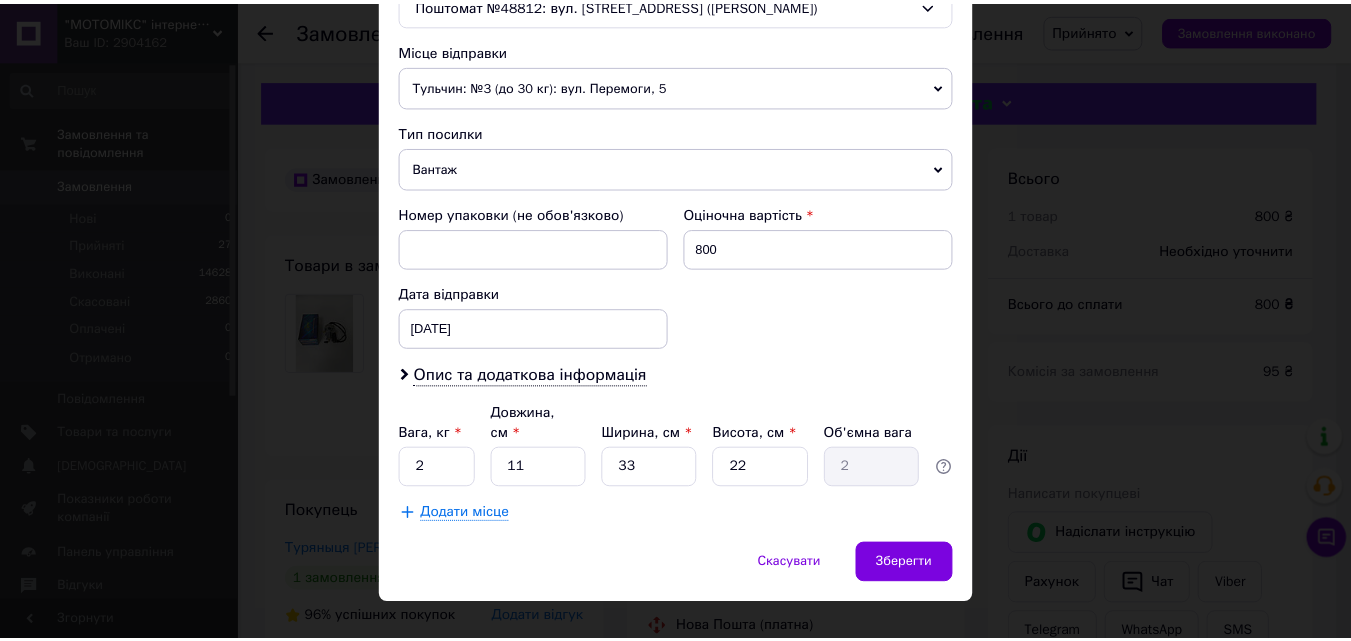 scroll, scrollTop: 685, scrollLeft: 0, axis: vertical 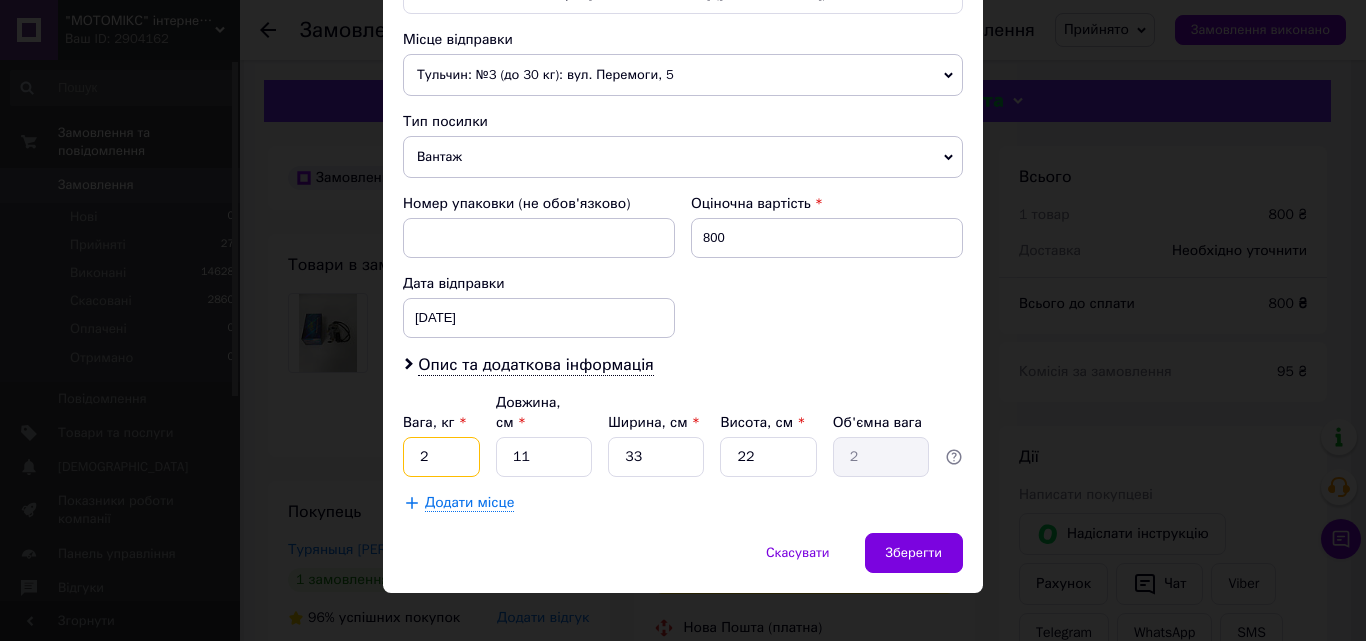 drag, startPoint x: 439, startPoint y: 436, endPoint x: 388, endPoint y: 427, distance: 51.78803 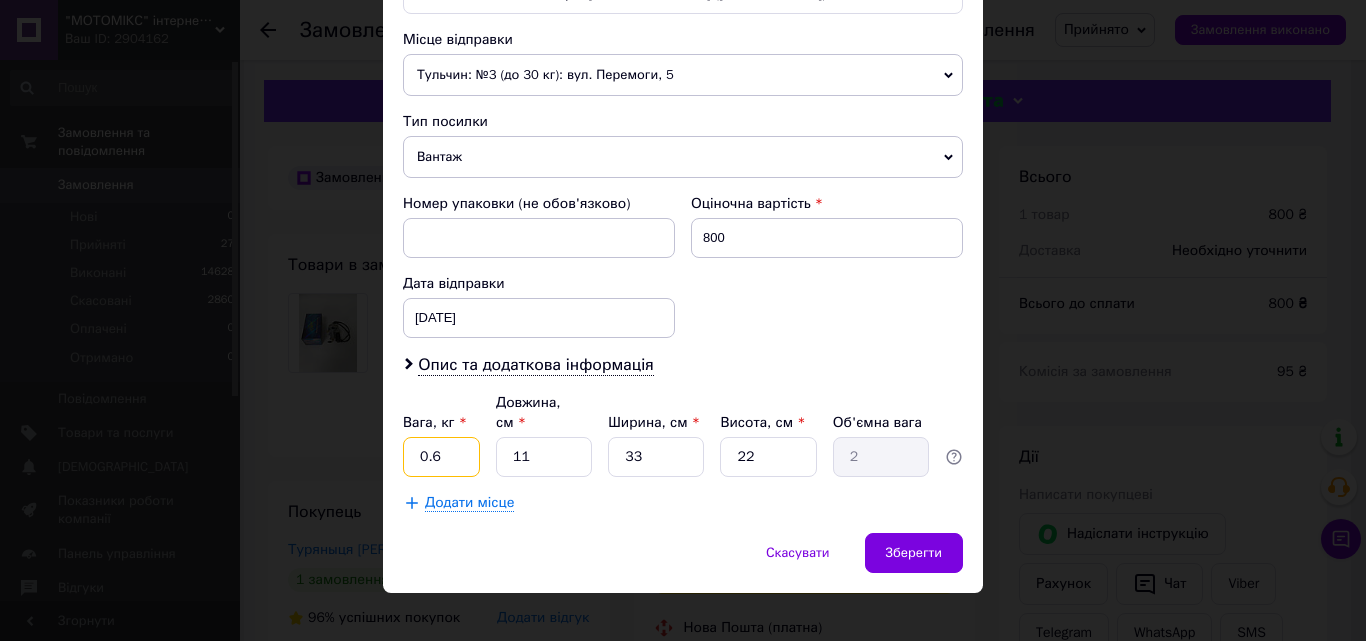 type on "0.6" 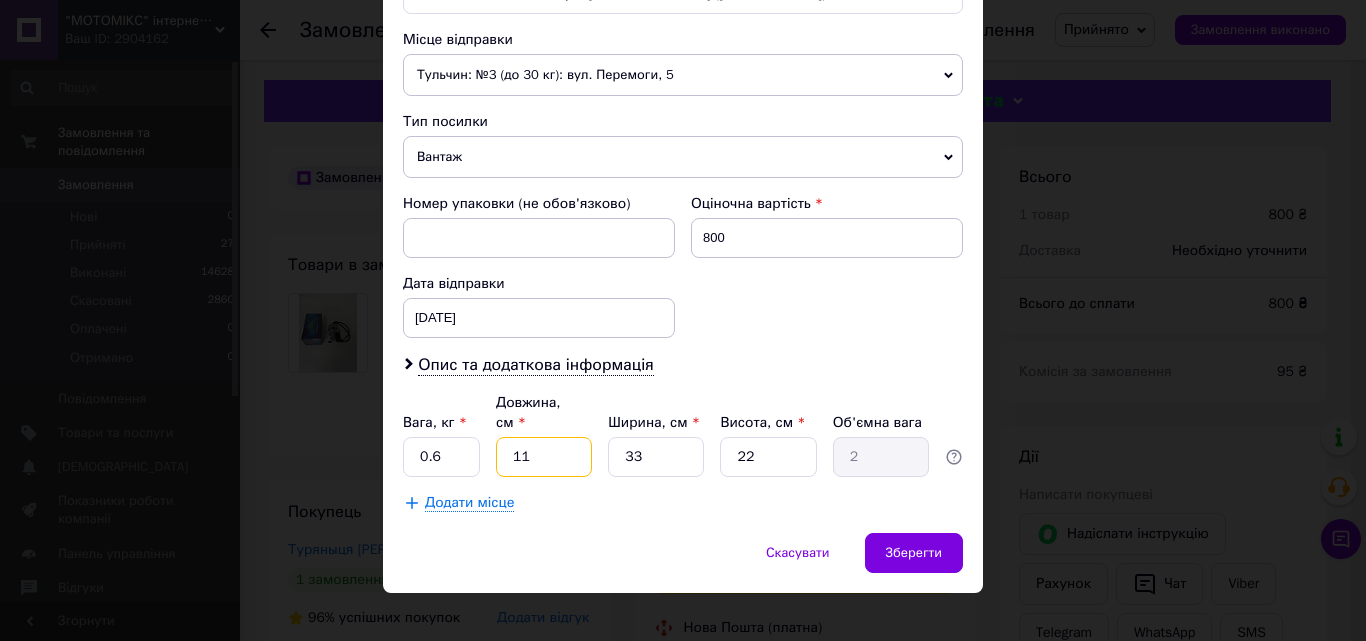 click on "11" at bounding box center (544, 457) 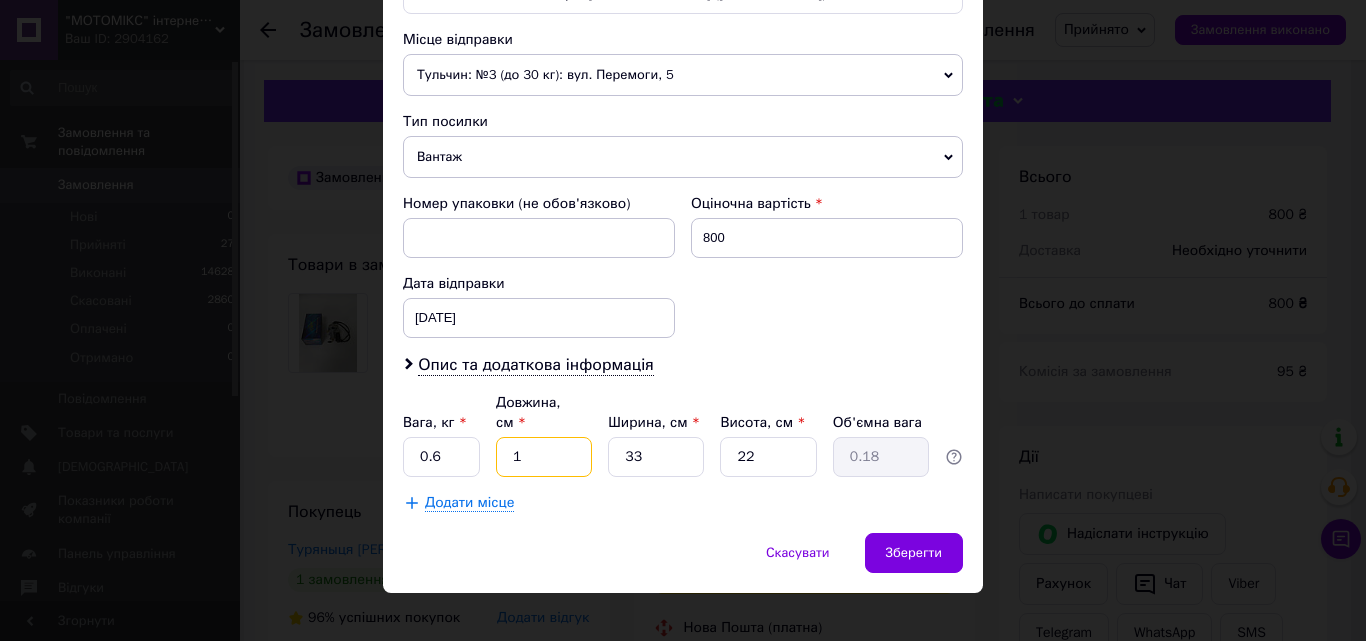 type on "16" 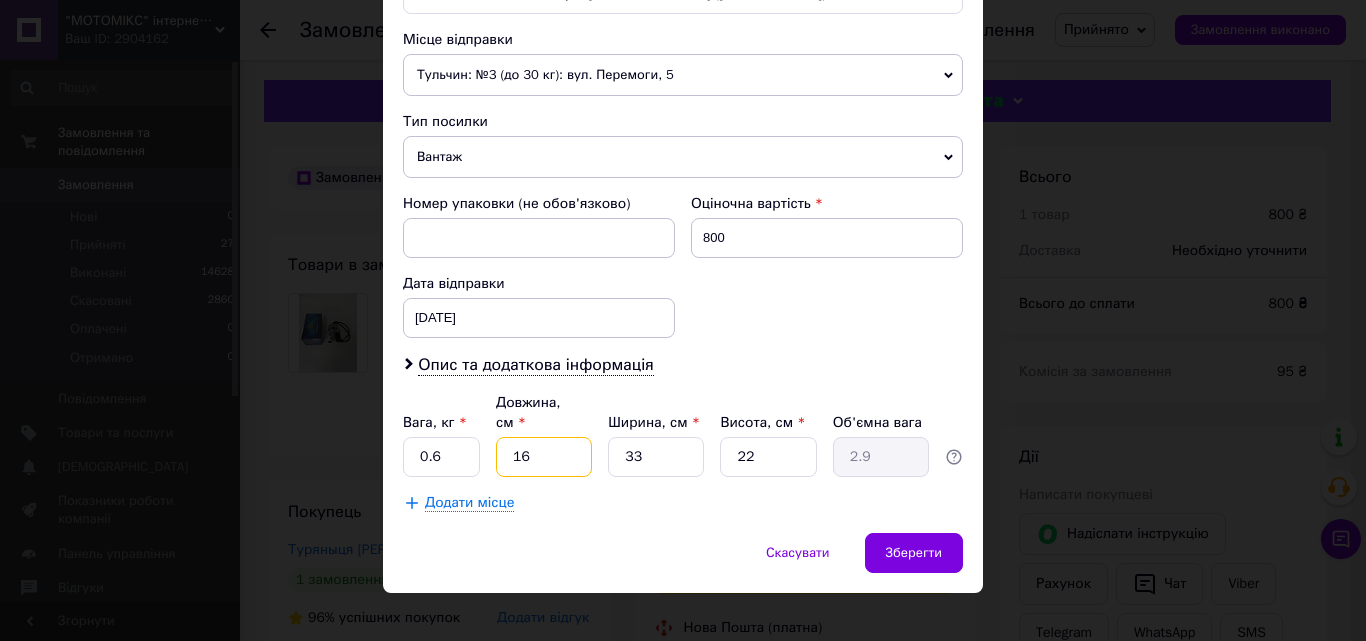 type on "16" 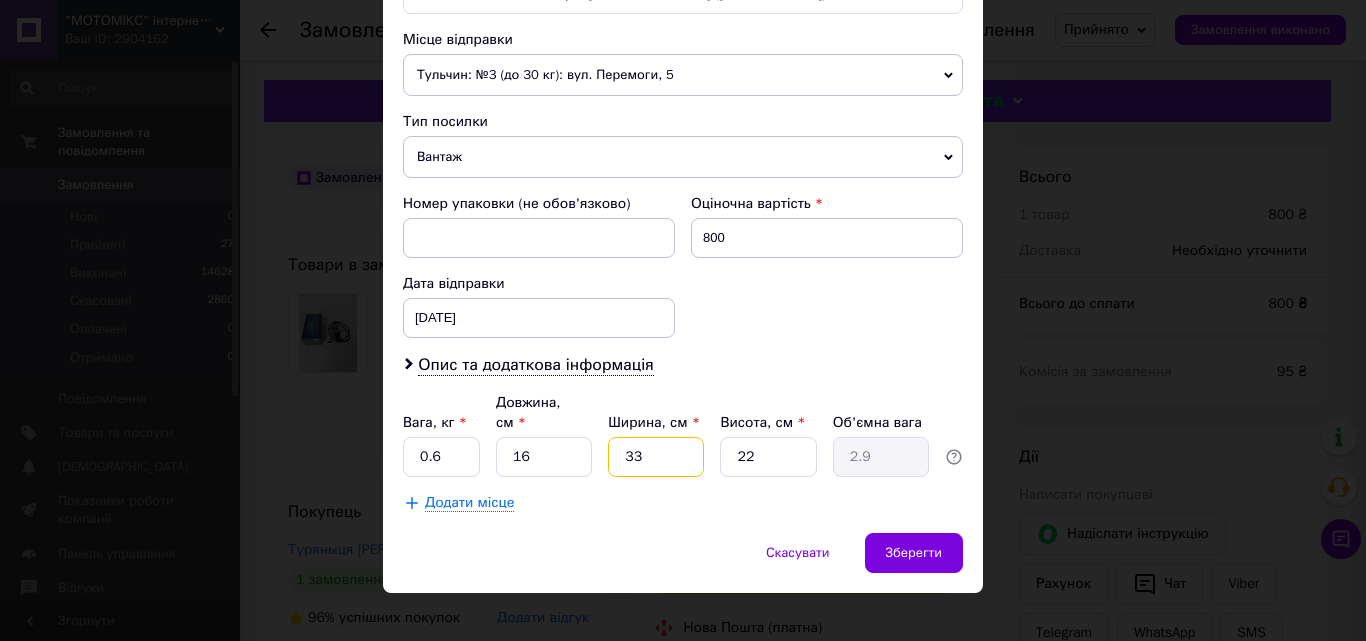 drag, startPoint x: 652, startPoint y: 431, endPoint x: 604, endPoint y: 433, distance: 48.04165 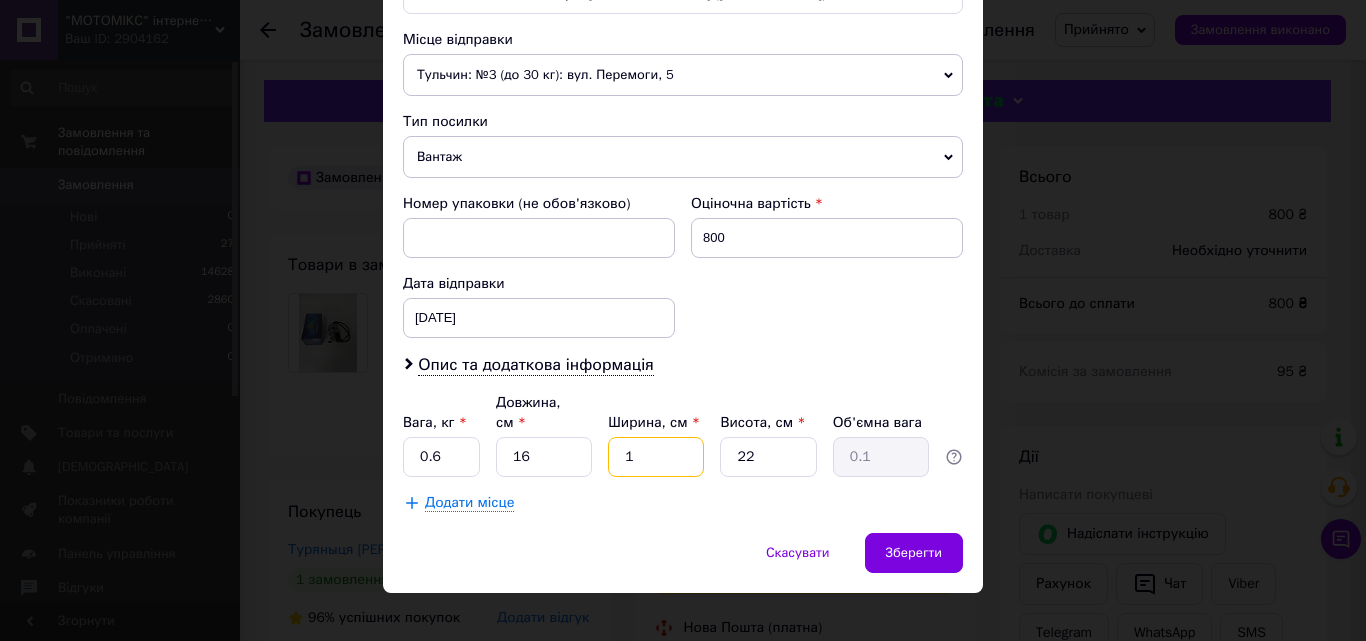 type on "10" 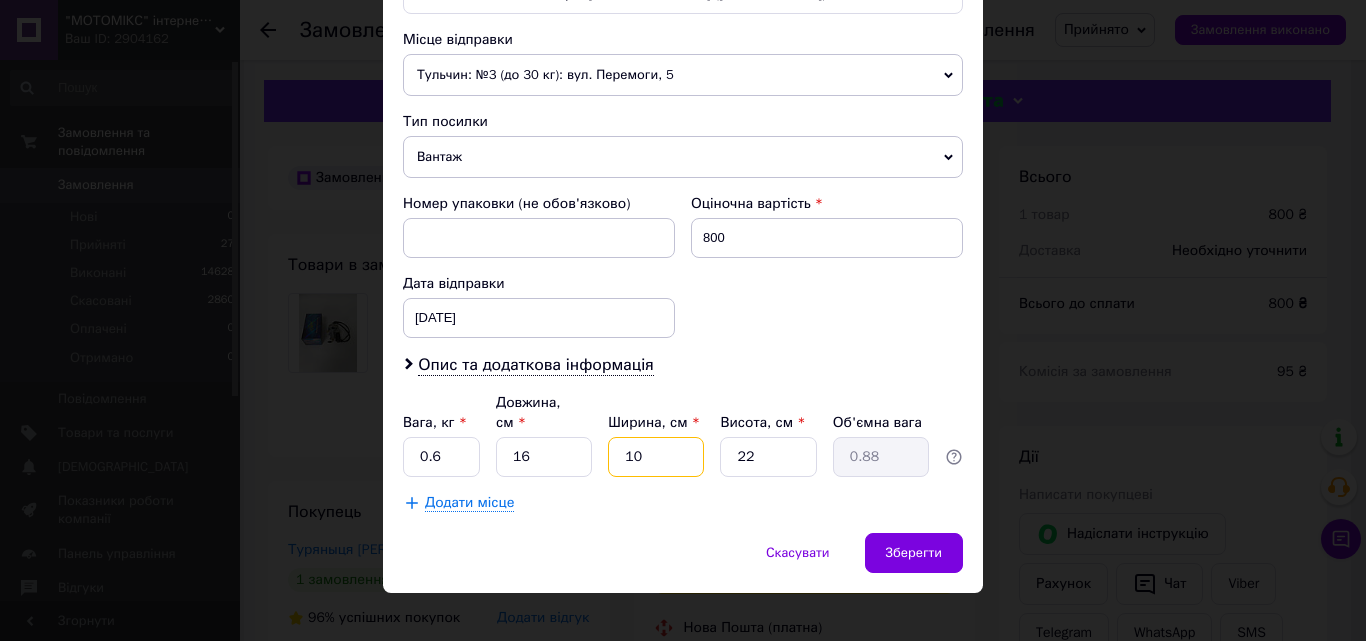 type on "10" 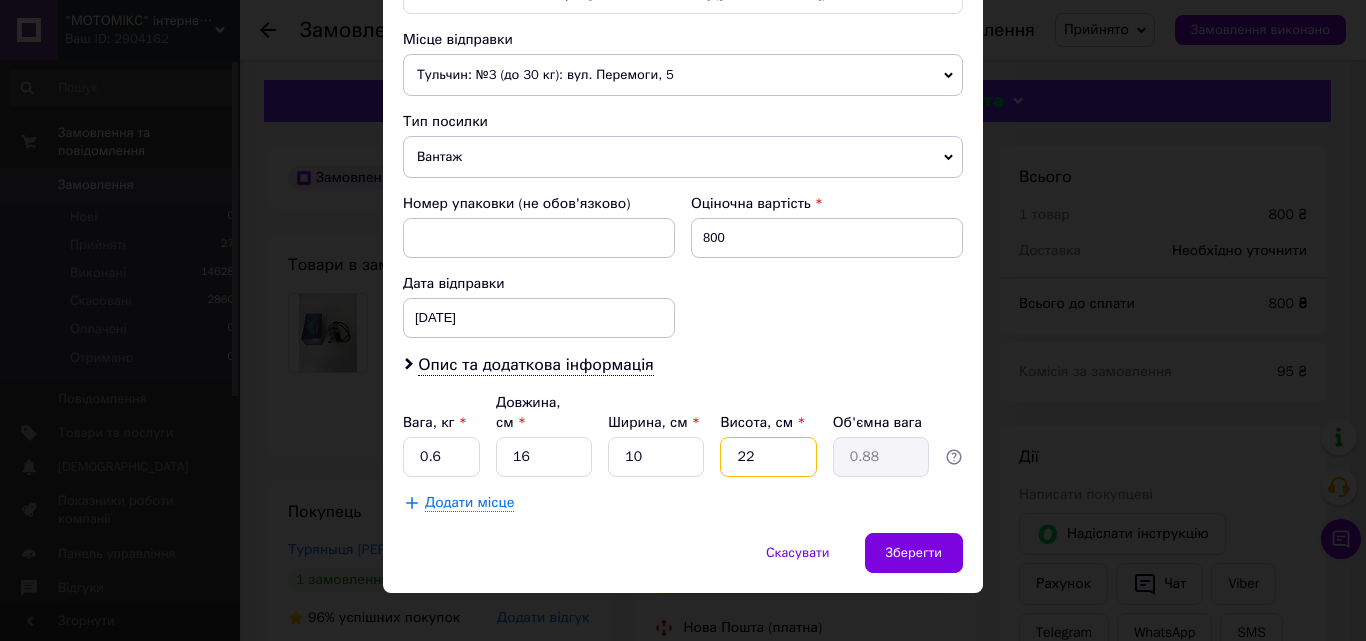 drag, startPoint x: 751, startPoint y: 437, endPoint x: 727, endPoint y: 435, distance: 24.083189 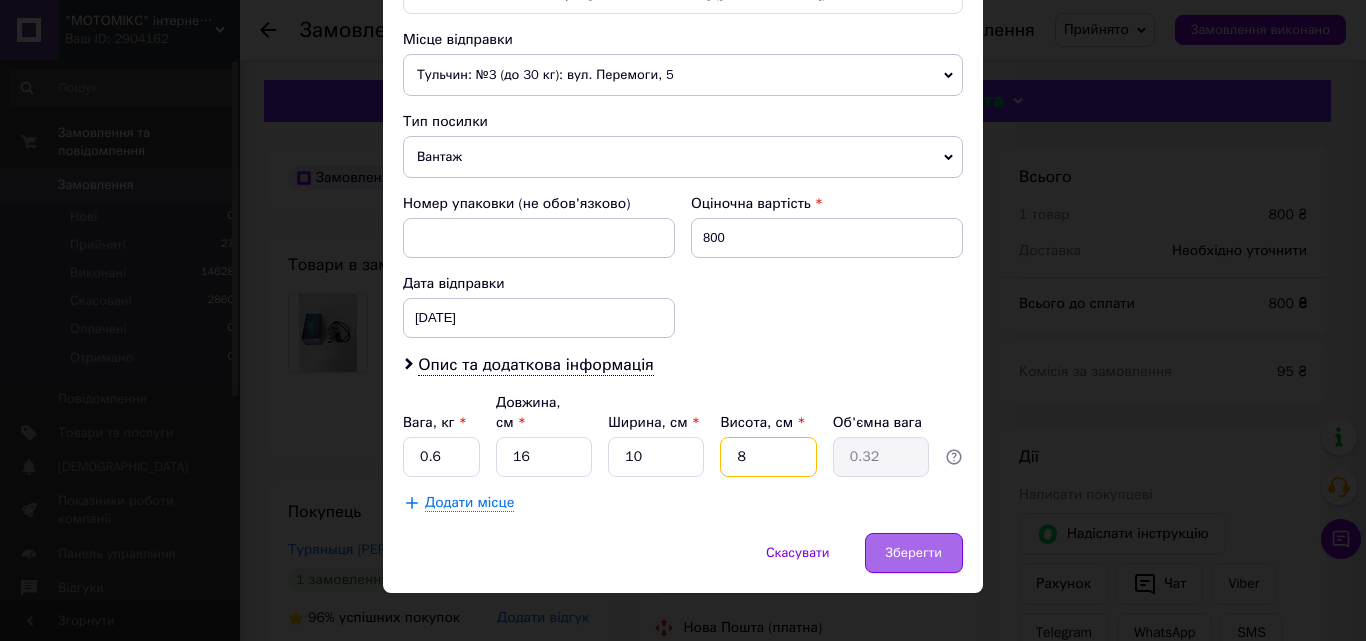 type on "8" 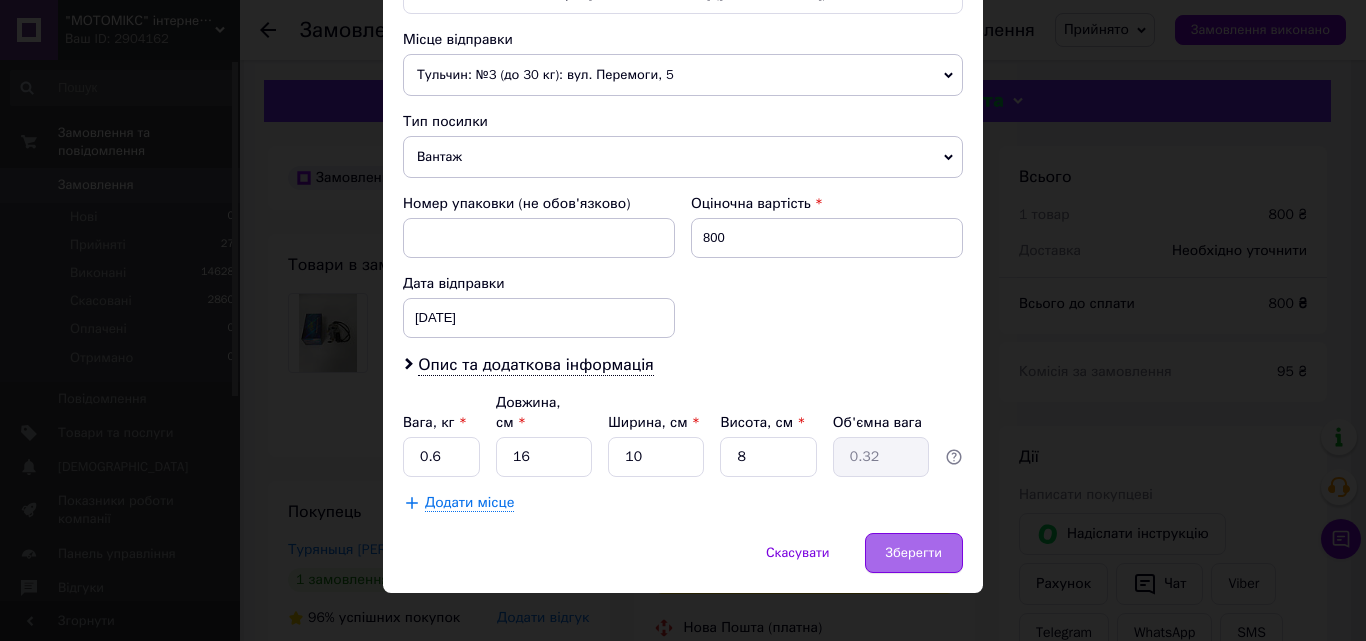 click on "Зберегти" at bounding box center [914, 553] 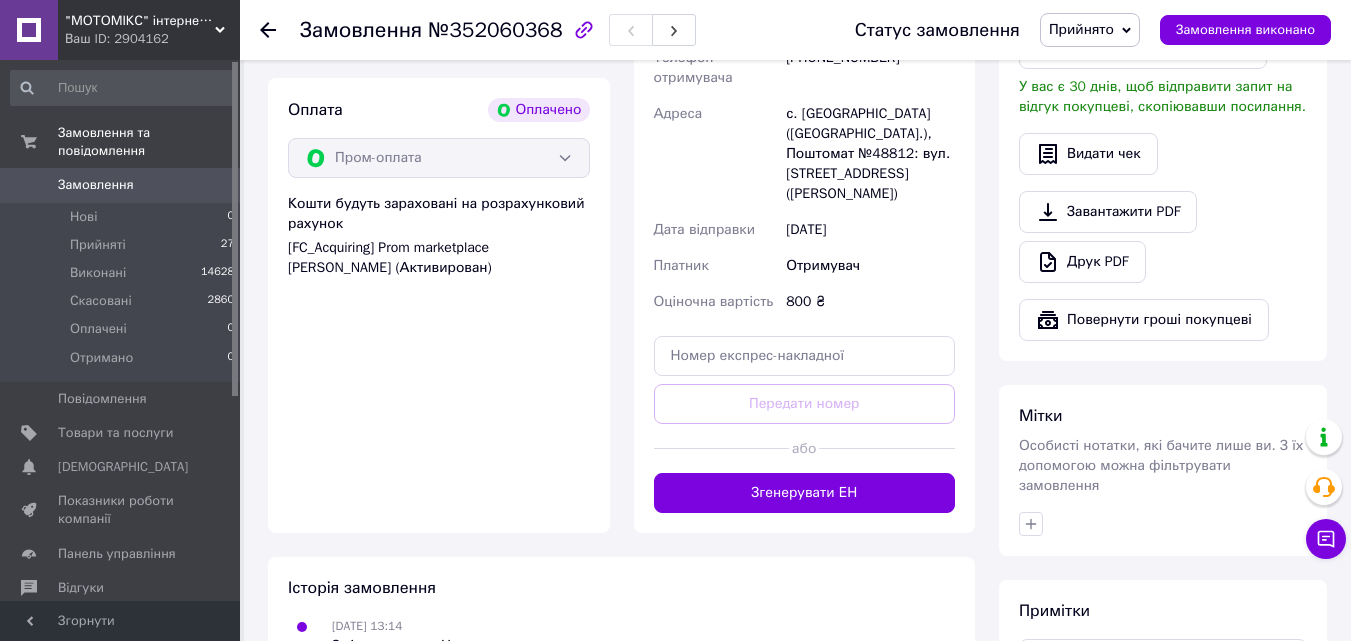 scroll, scrollTop: 673, scrollLeft: 0, axis: vertical 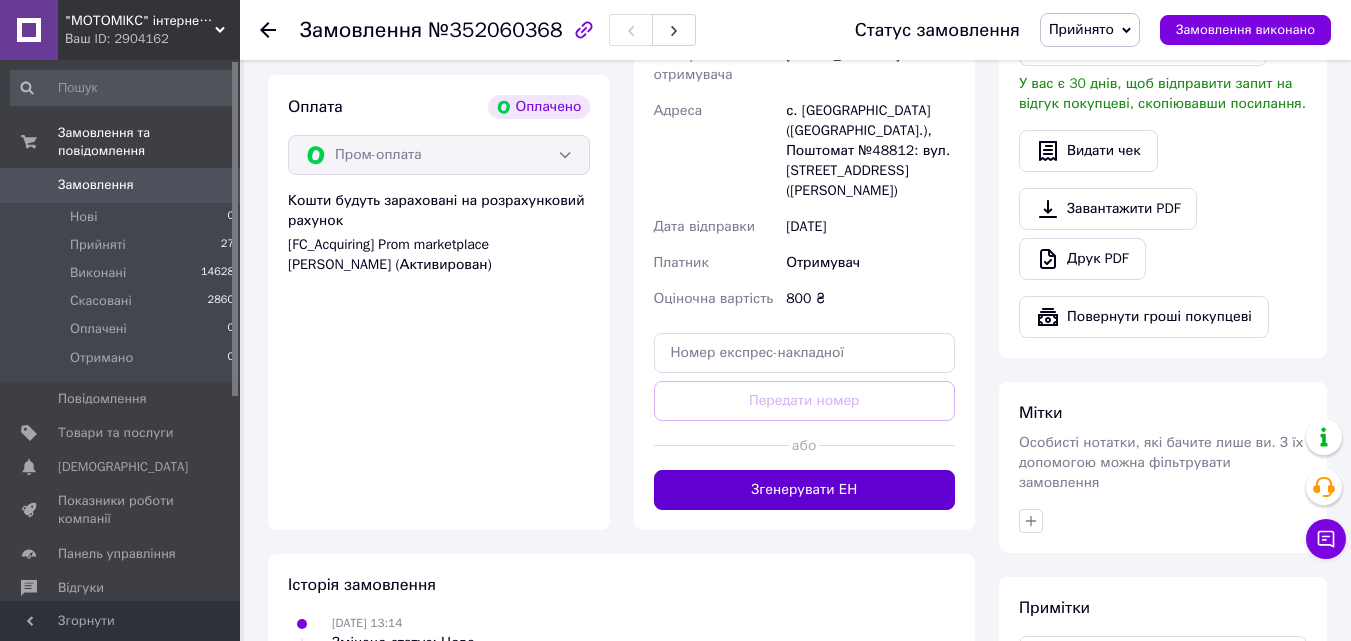 click on "Згенерувати ЕН" at bounding box center (805, 490) 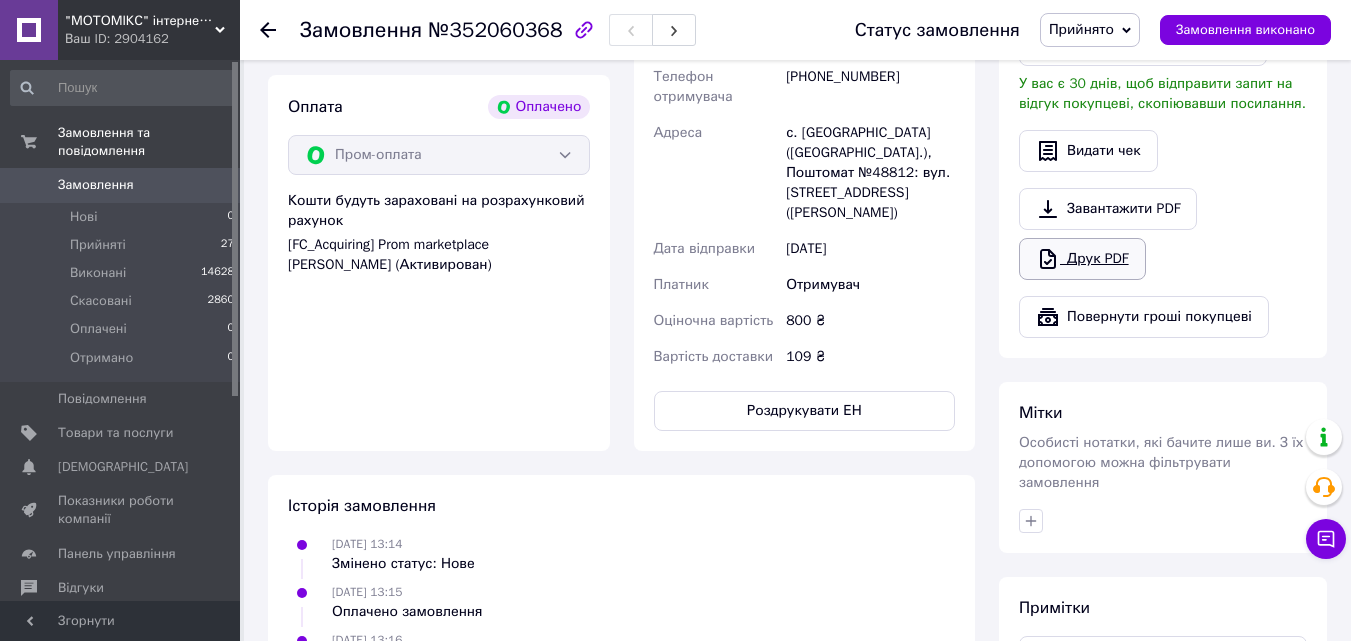 click on "Друк PDF" at bounding box center (1082, 259) 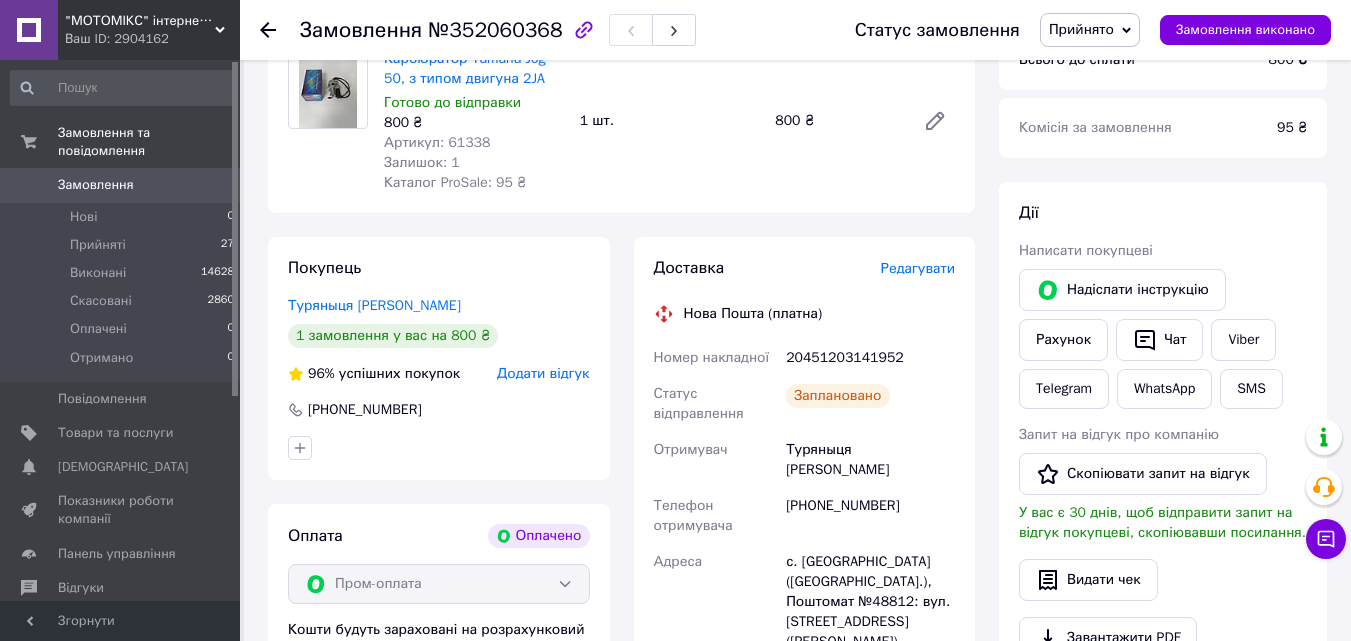 scroll, scrollTop: 236, scrollLeft: 0, axis: vertical 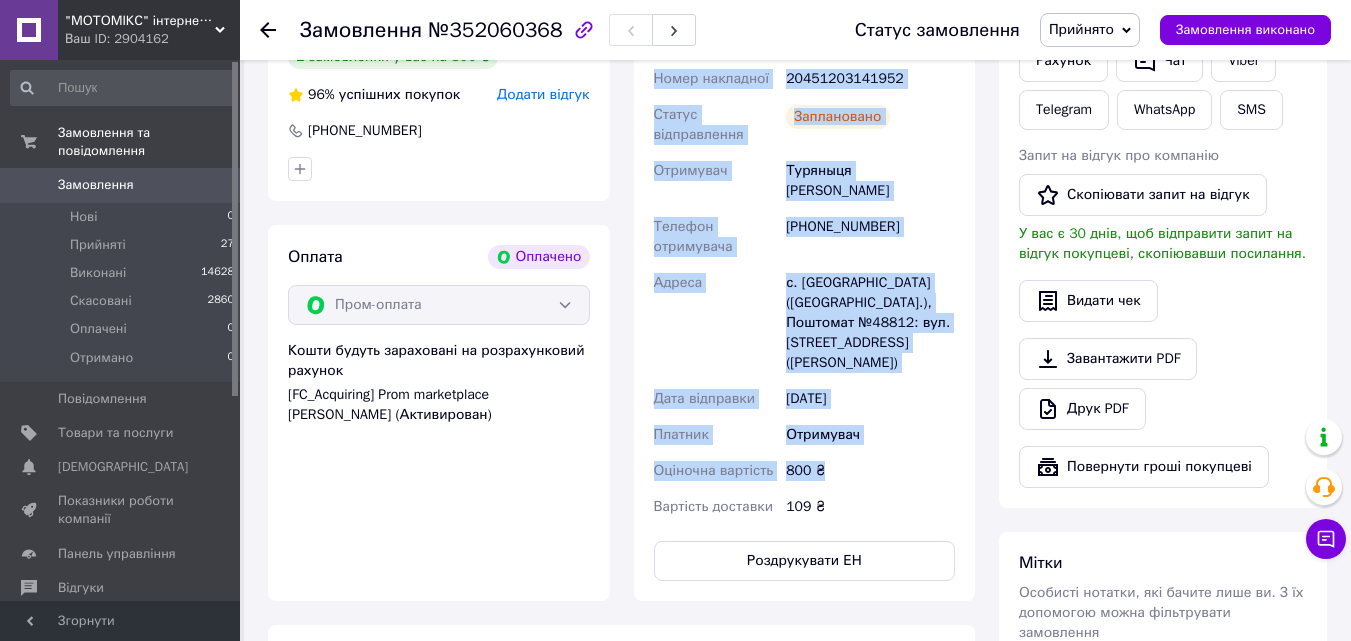 drag, startPoint x: 656, startPoint y: 277, endPoint x: 870, endPoint y: 444, distance: 271.4498 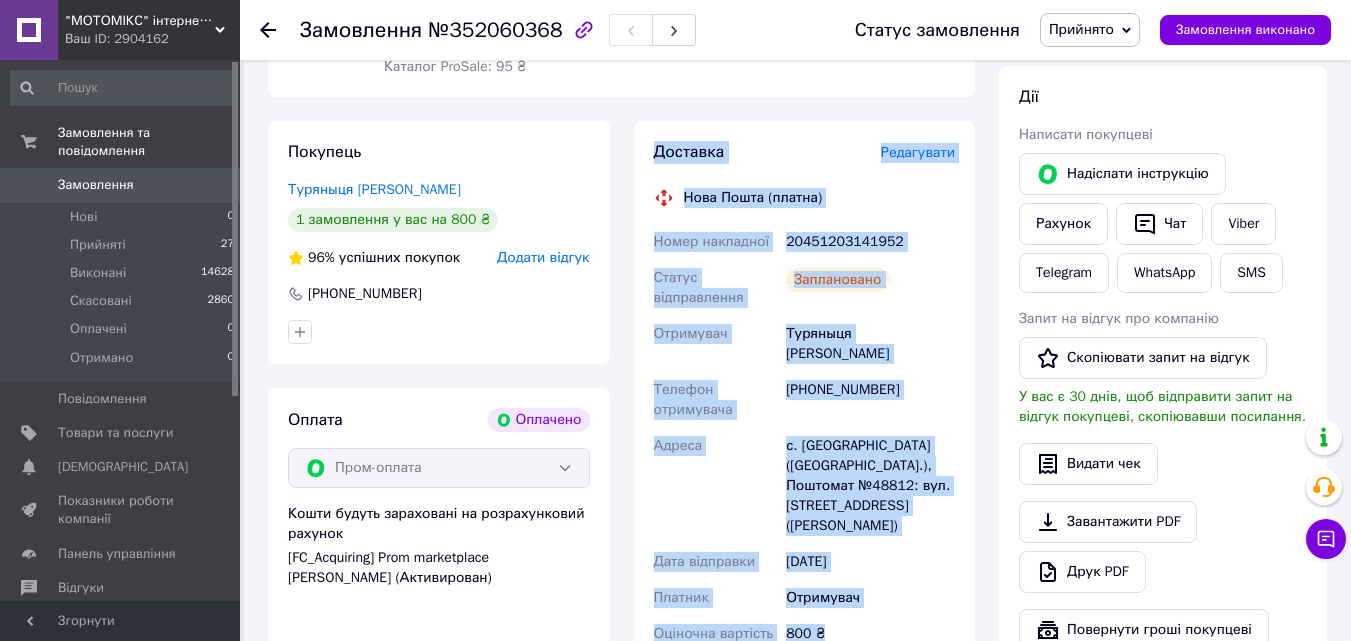 scroll, scrollTop: 363, scrollLeft: 0, axis: vertical 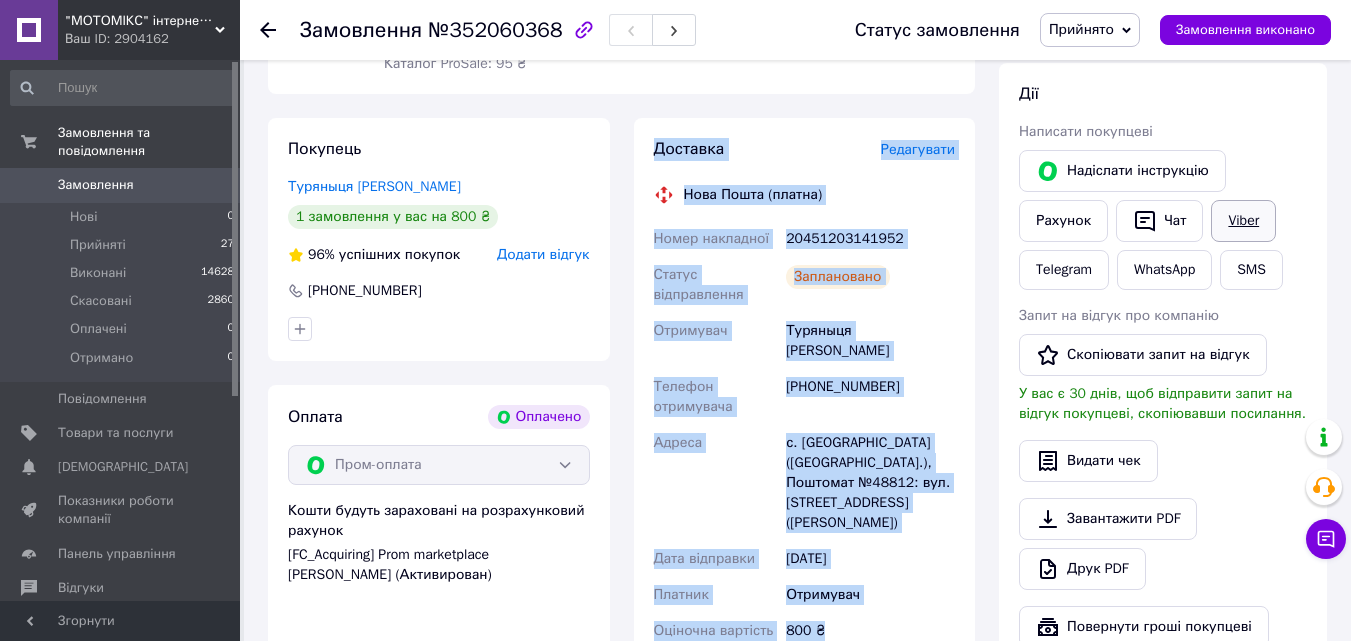 click on "Viber" at bounding box center [1243, 221] 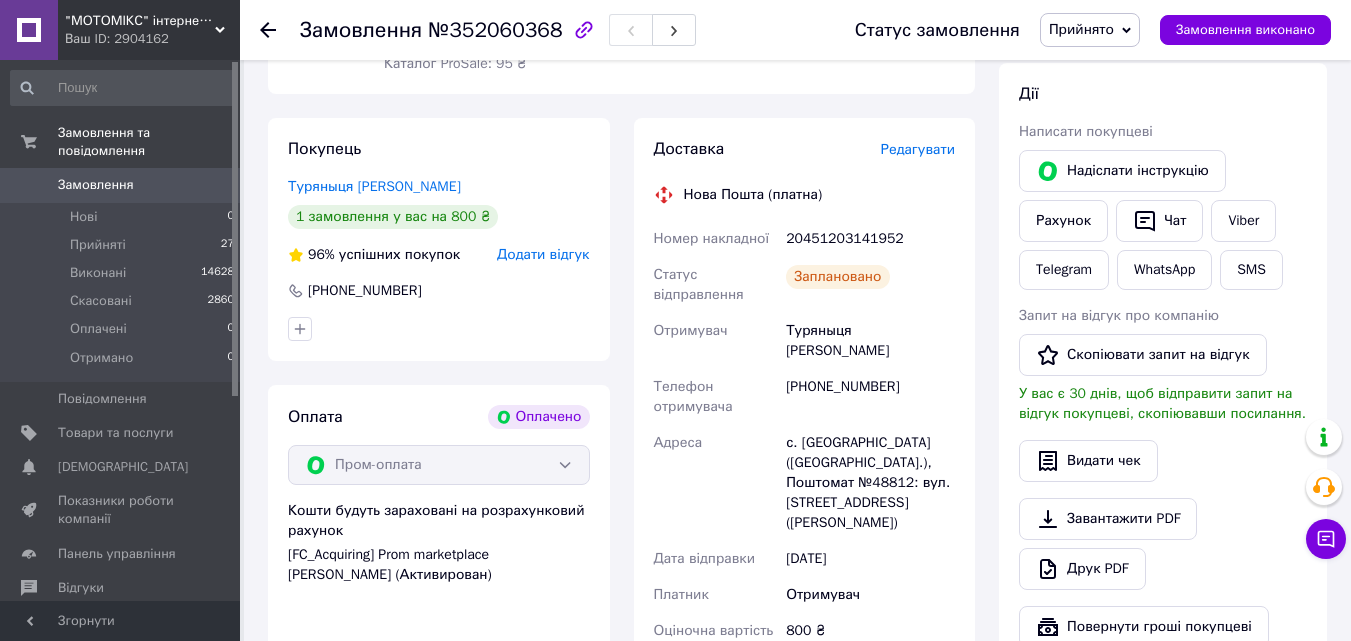 click 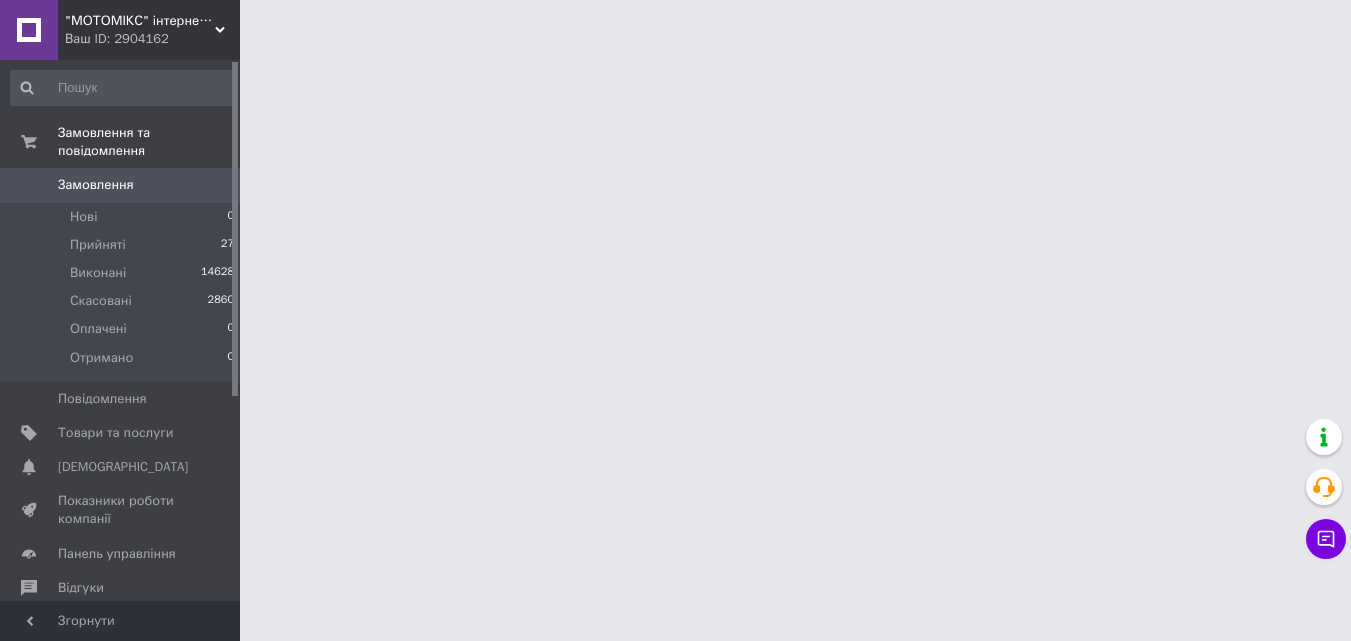 scroll, scrollTop: 0, scrollLeft: 0, axis: both 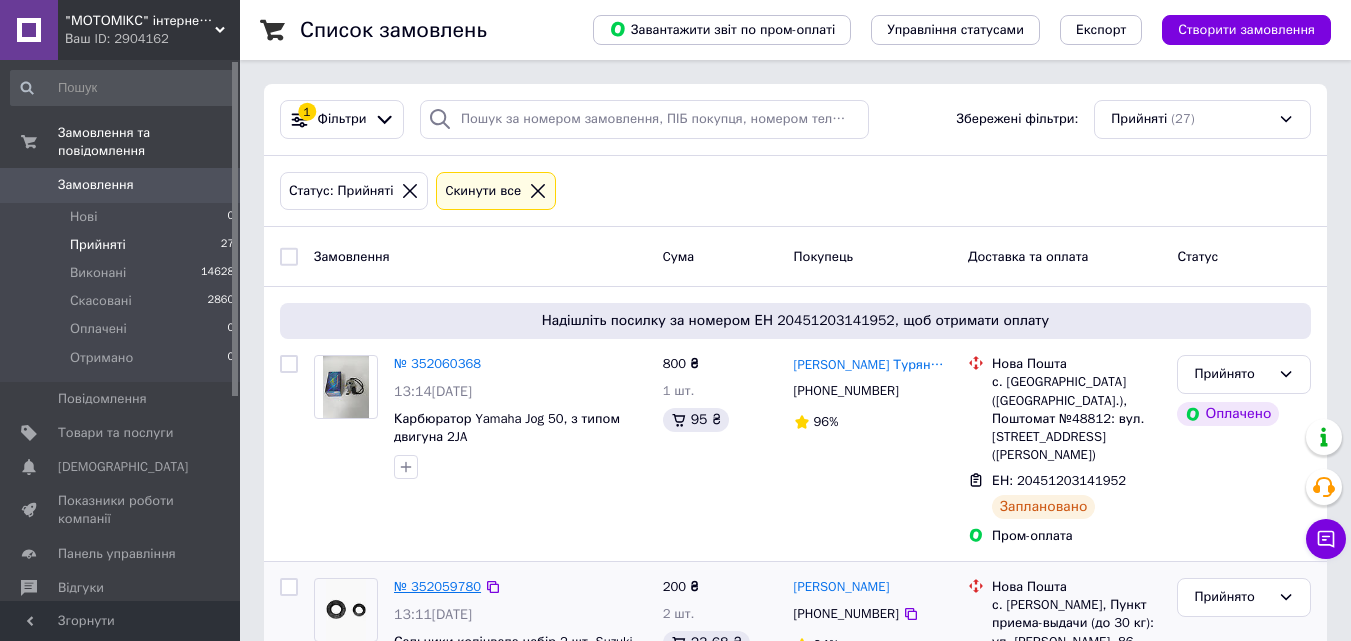 click on "№ 352059780" at bounding box center (437, 586) 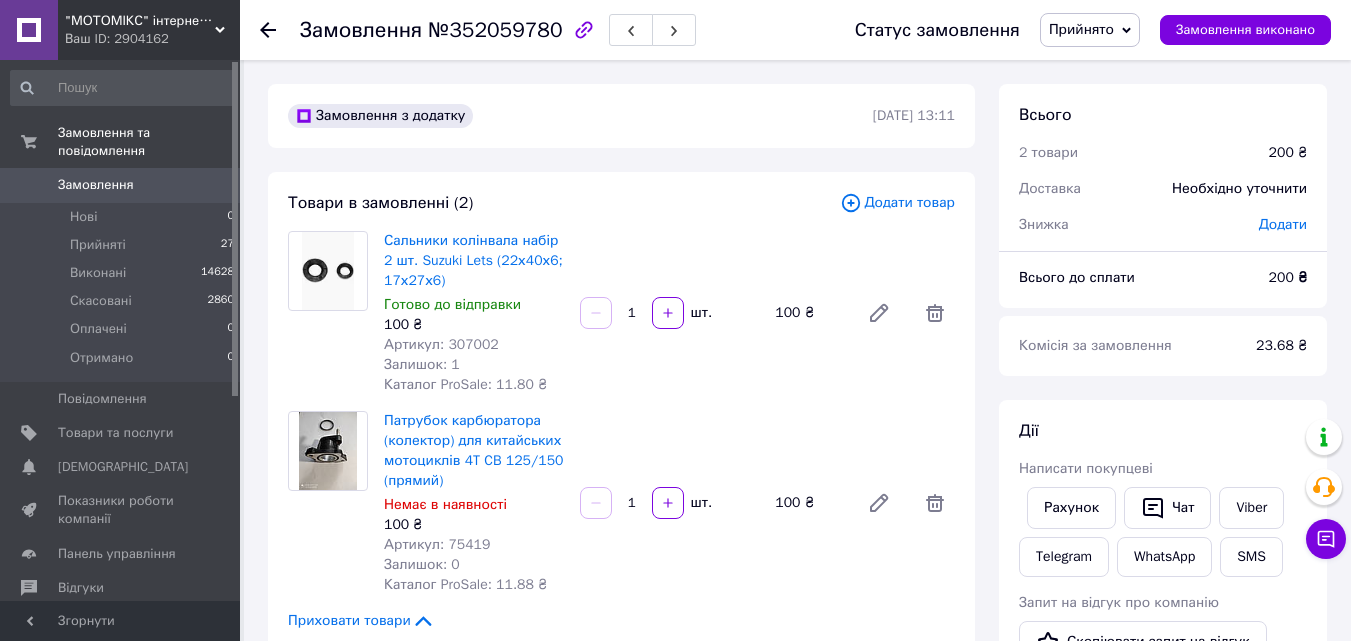 scroll, scrollTop: 560, scrollLeft: 0, axis: vertical 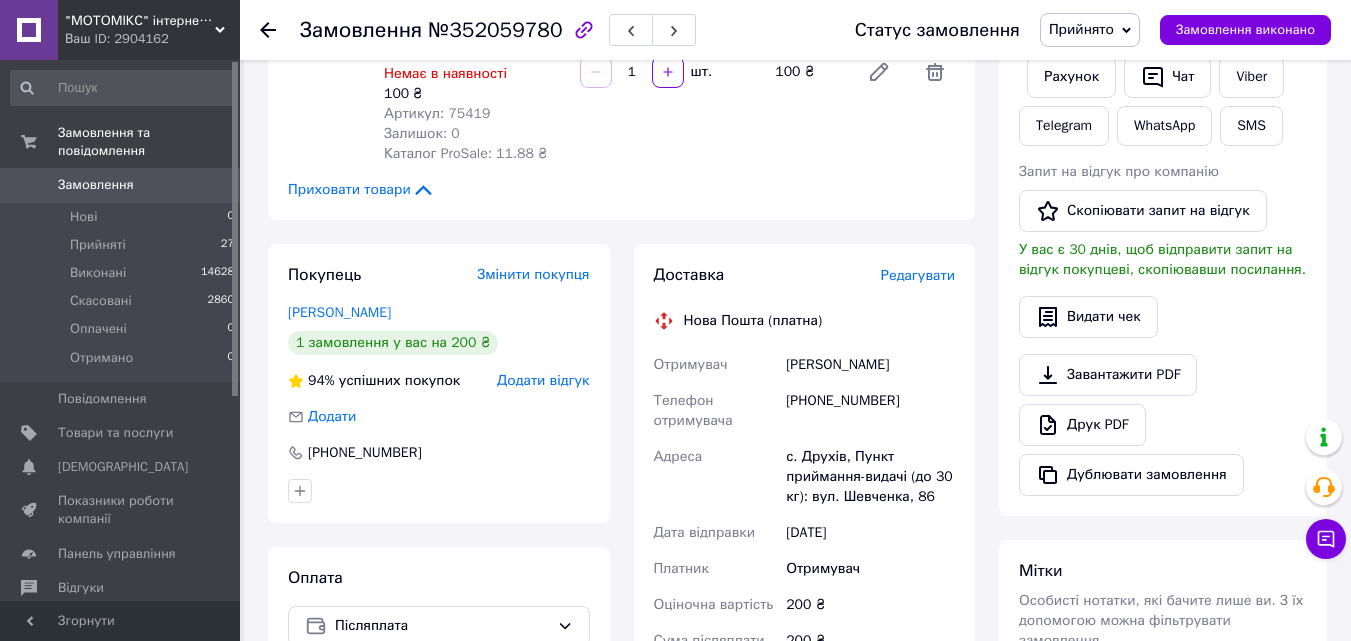 click on "Редагувати" at bounding box center (918, 275) 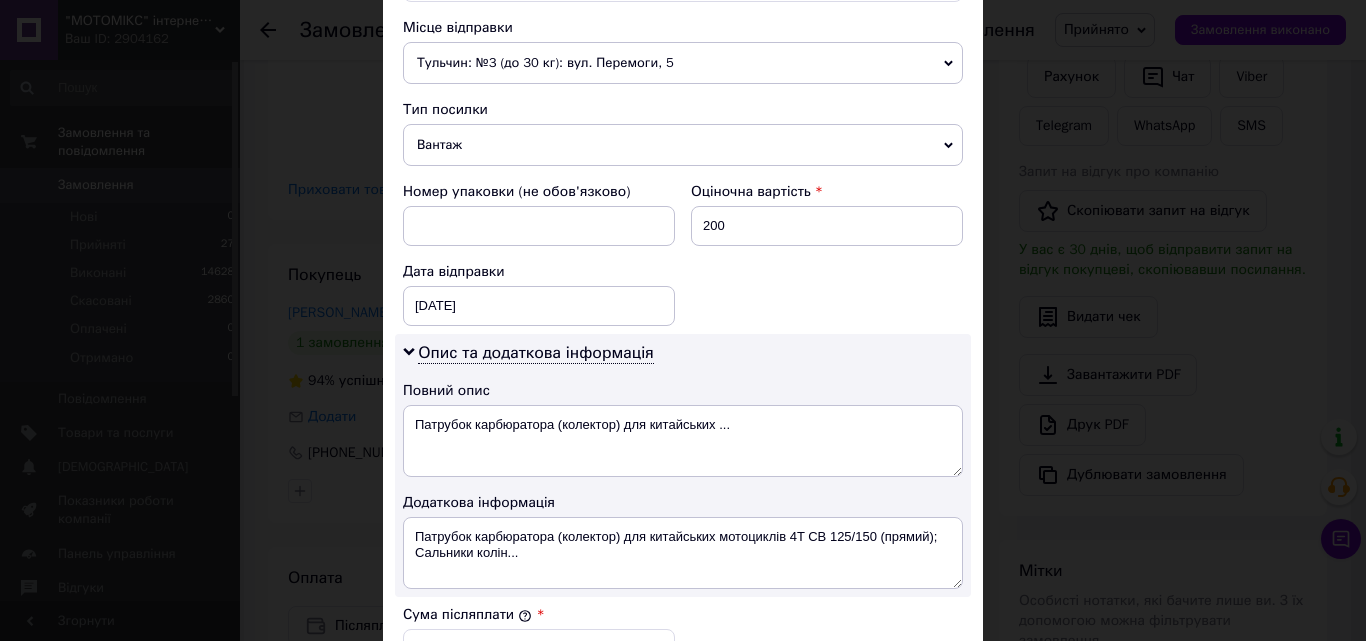 scroll, scrollTop: 751, scrollLeft: 0, axis: vertical 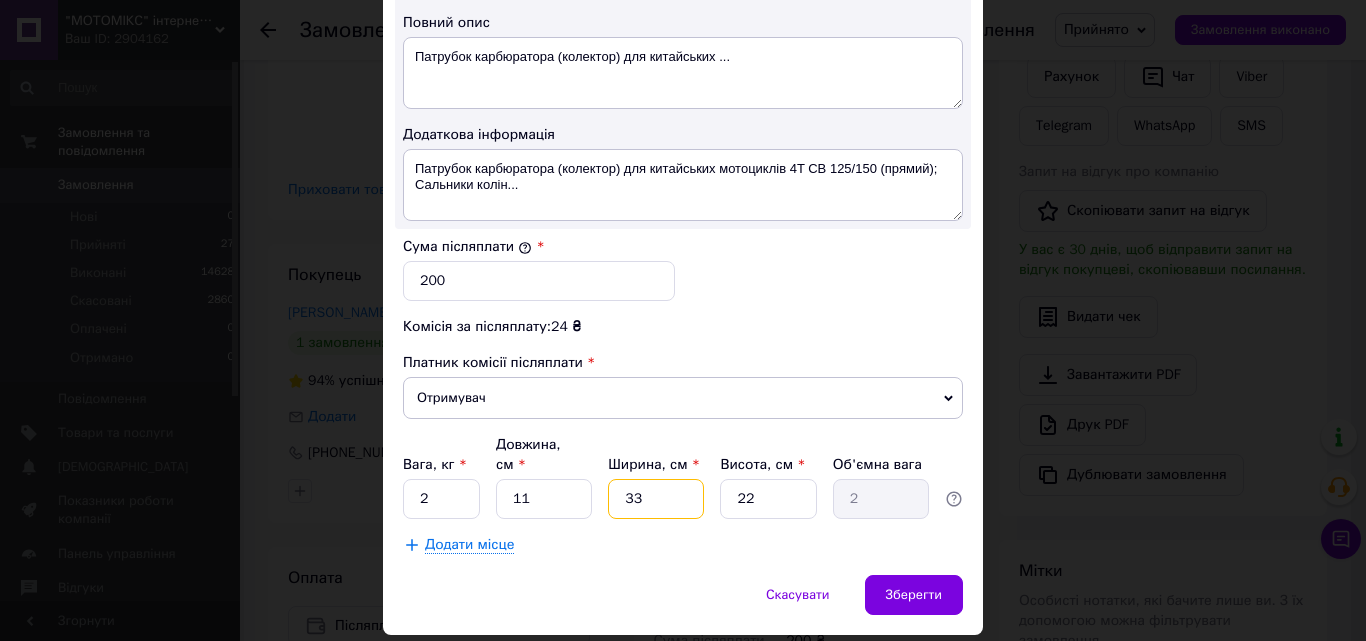 drag, startPoint x: 638, startPoint y: 477, endPoint x: 617, endPoint y: 475, distance: 21.095022 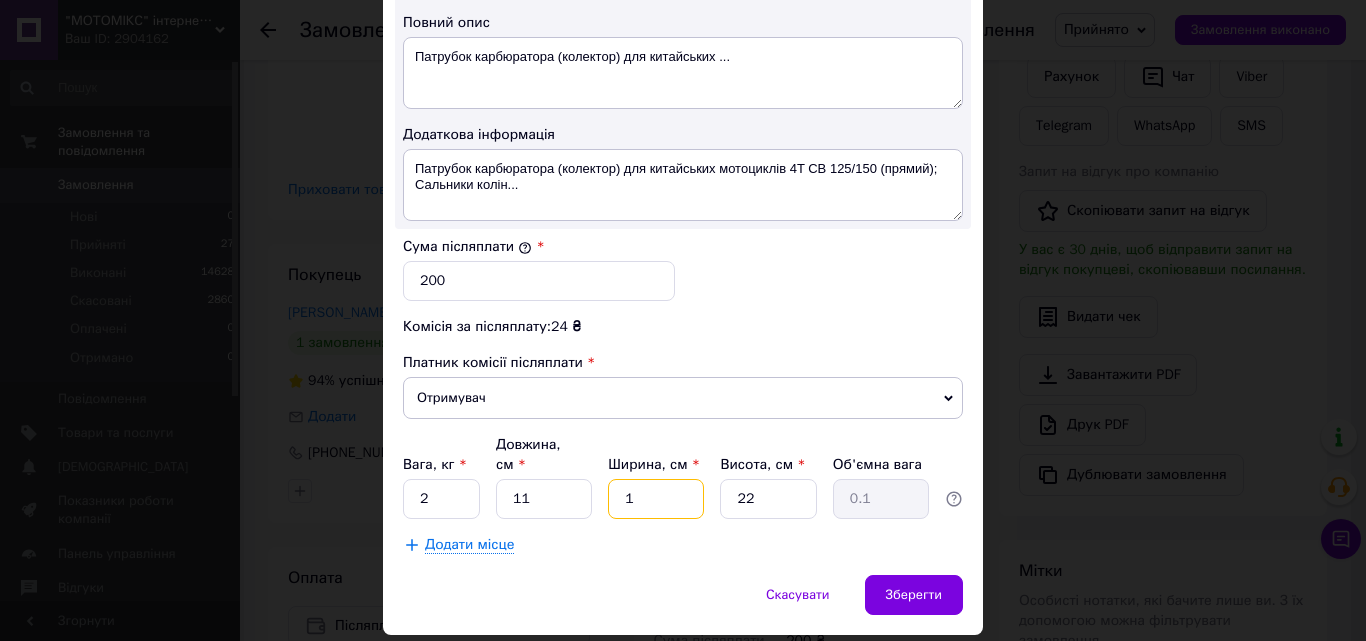 type on "10" 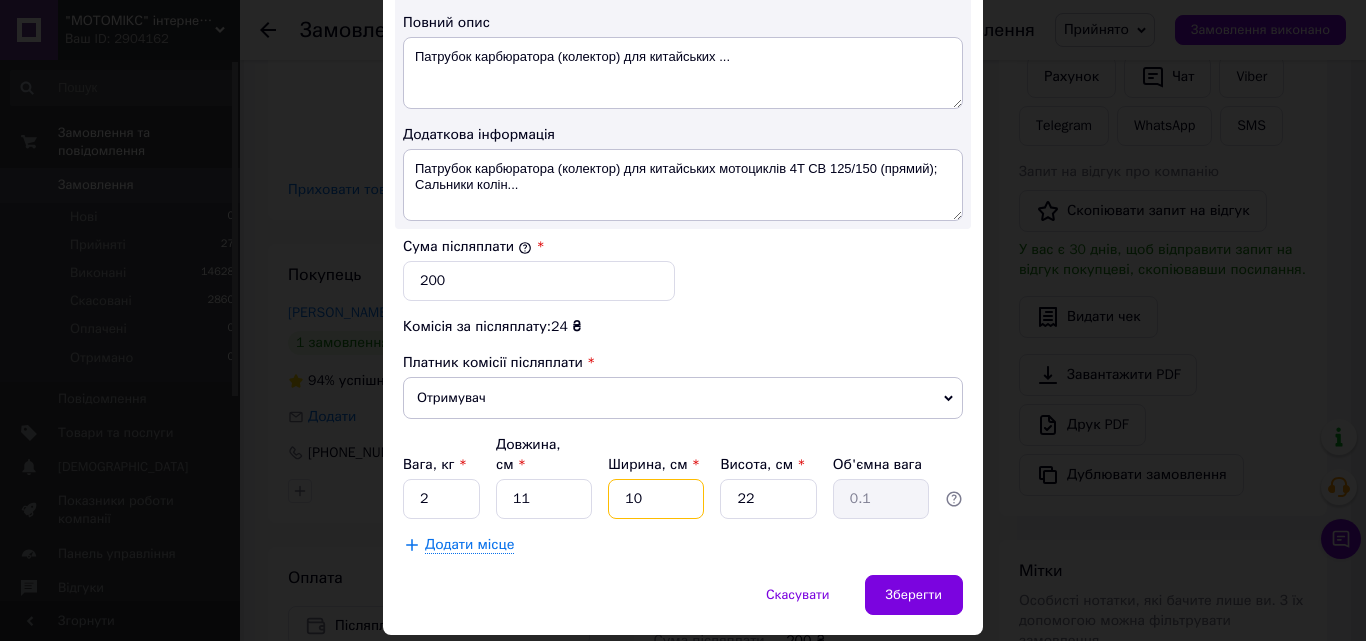 type on "0.61" 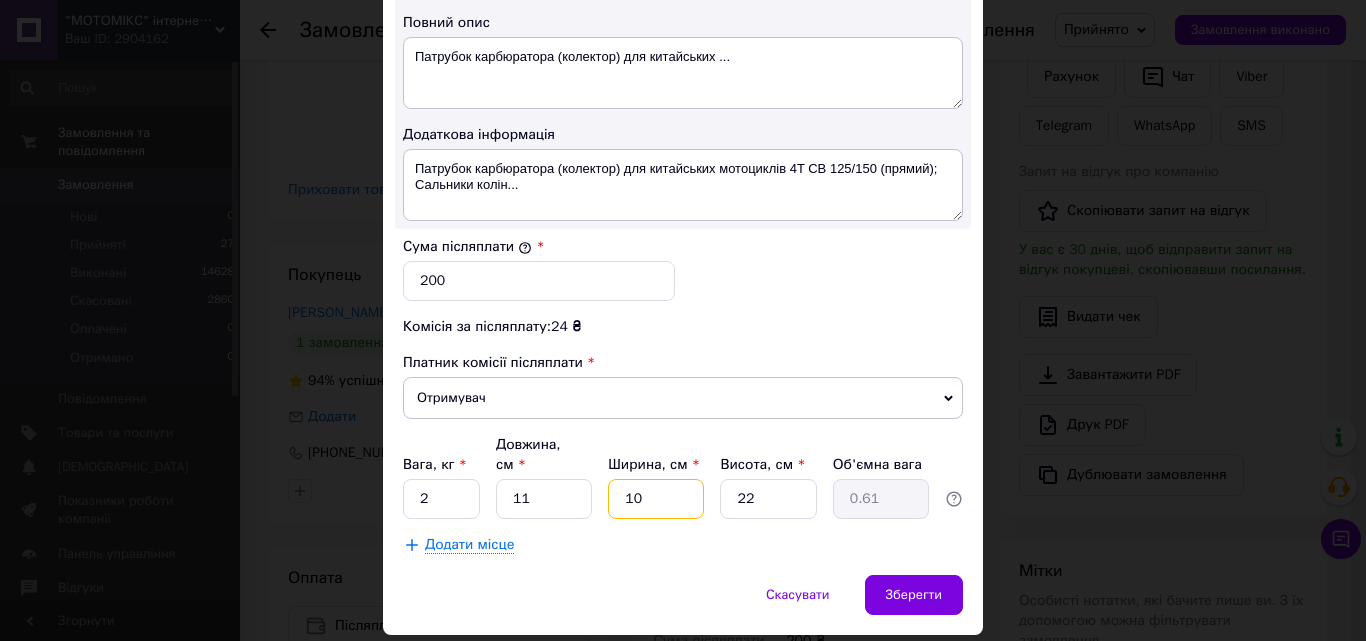 type on "10" 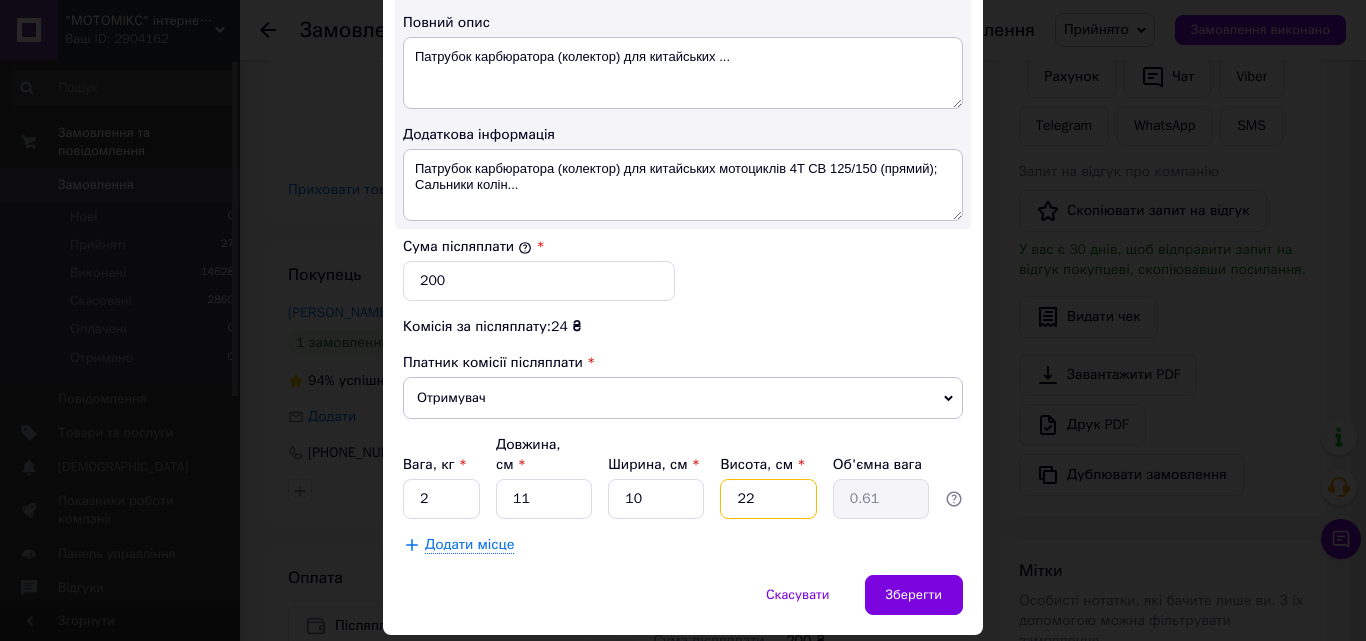drag, startPoint x: 753, startPoint y: 477, endPoint x: 728, endPoint y: 474, distance: 25.179358 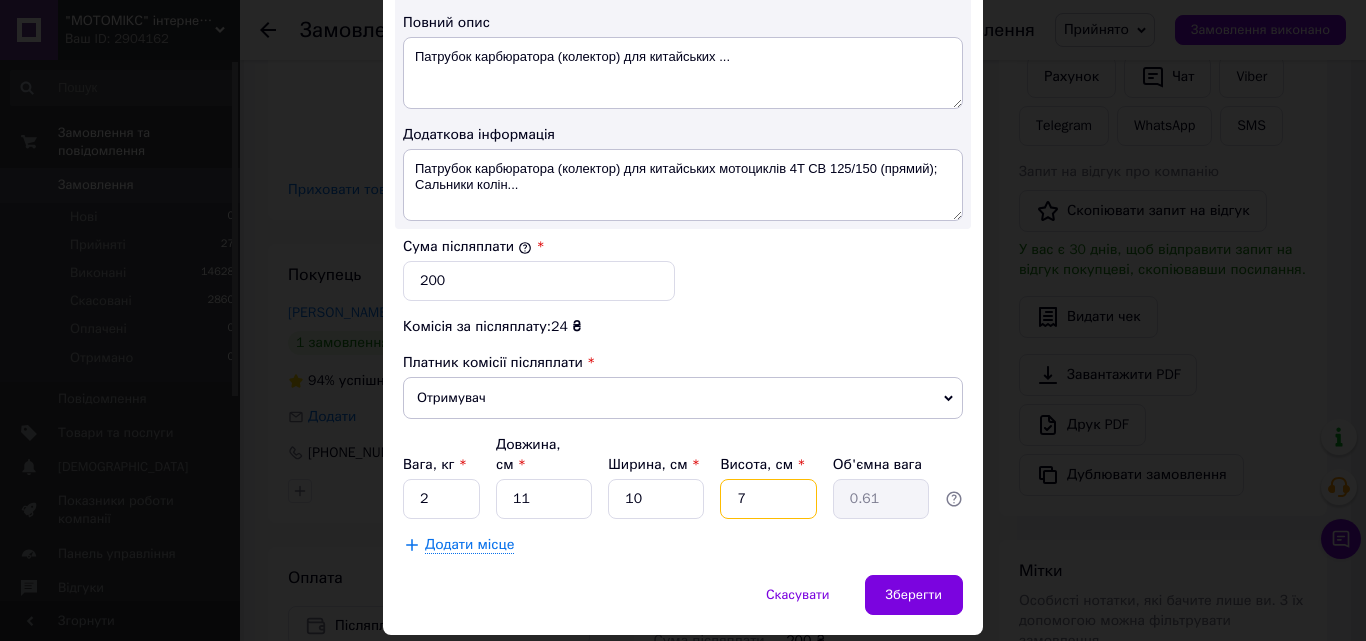 type on "0.19" 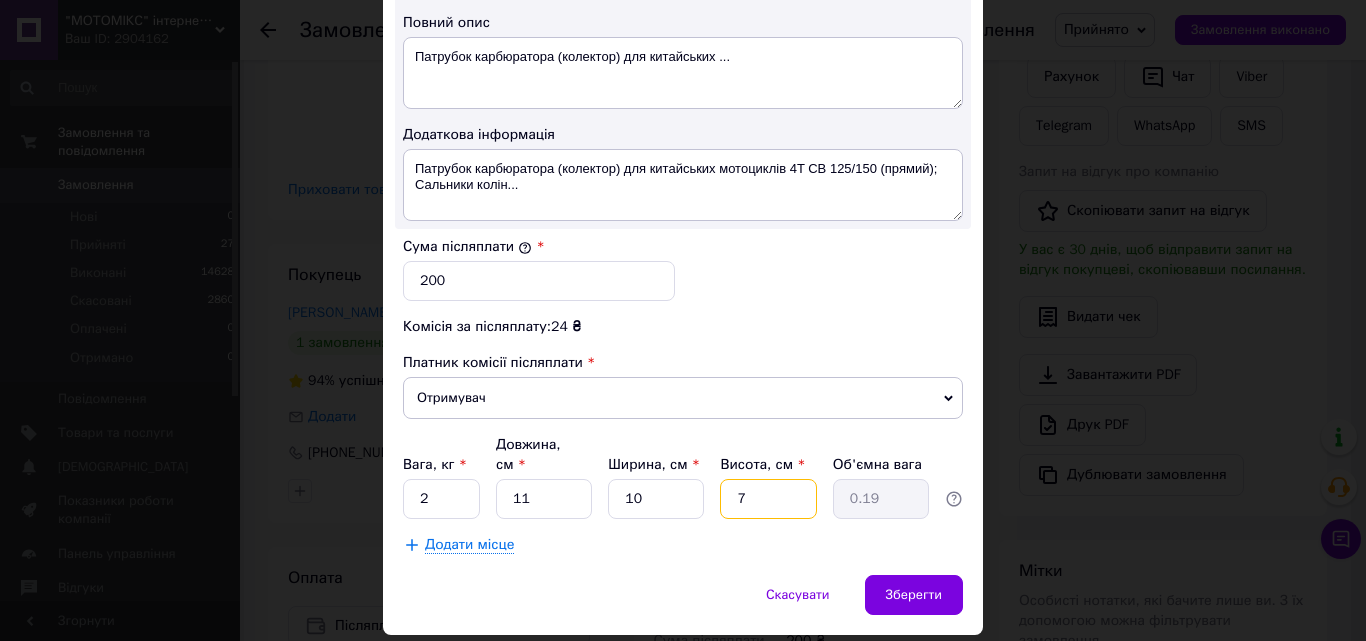 type on "7" 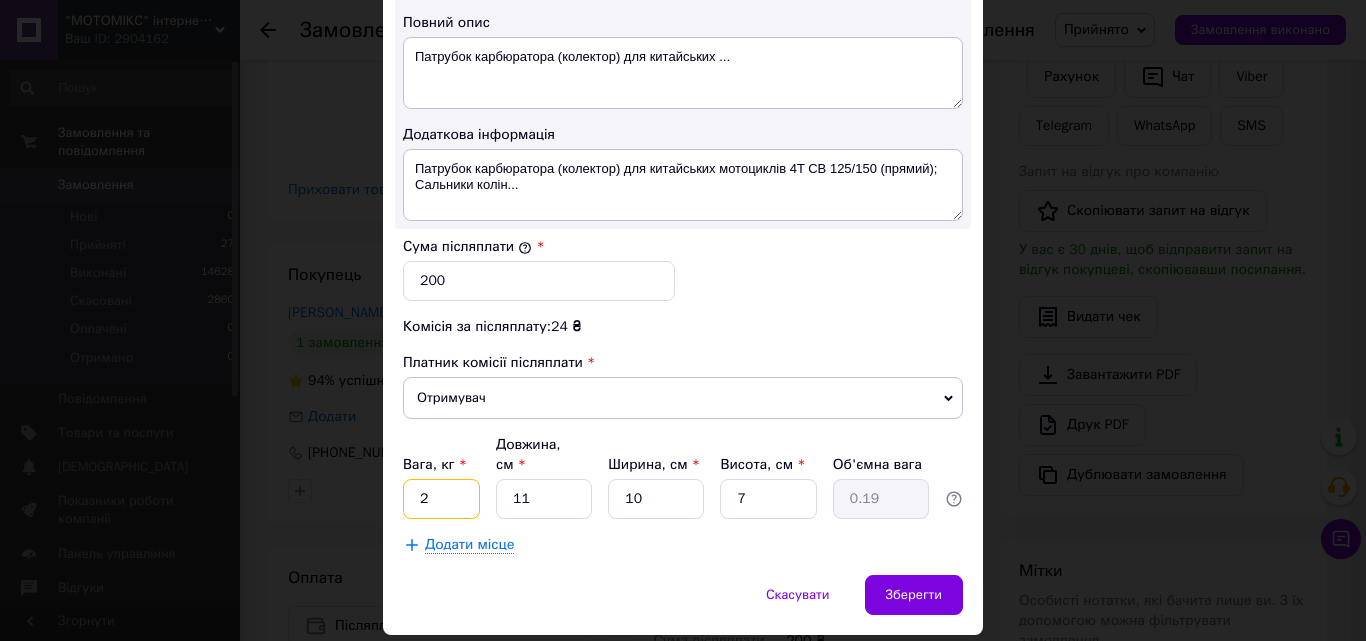 drag, startPoint x: 424, startPoint y: 479, endPoint x: 401, endPoint y: 479, distance: 23 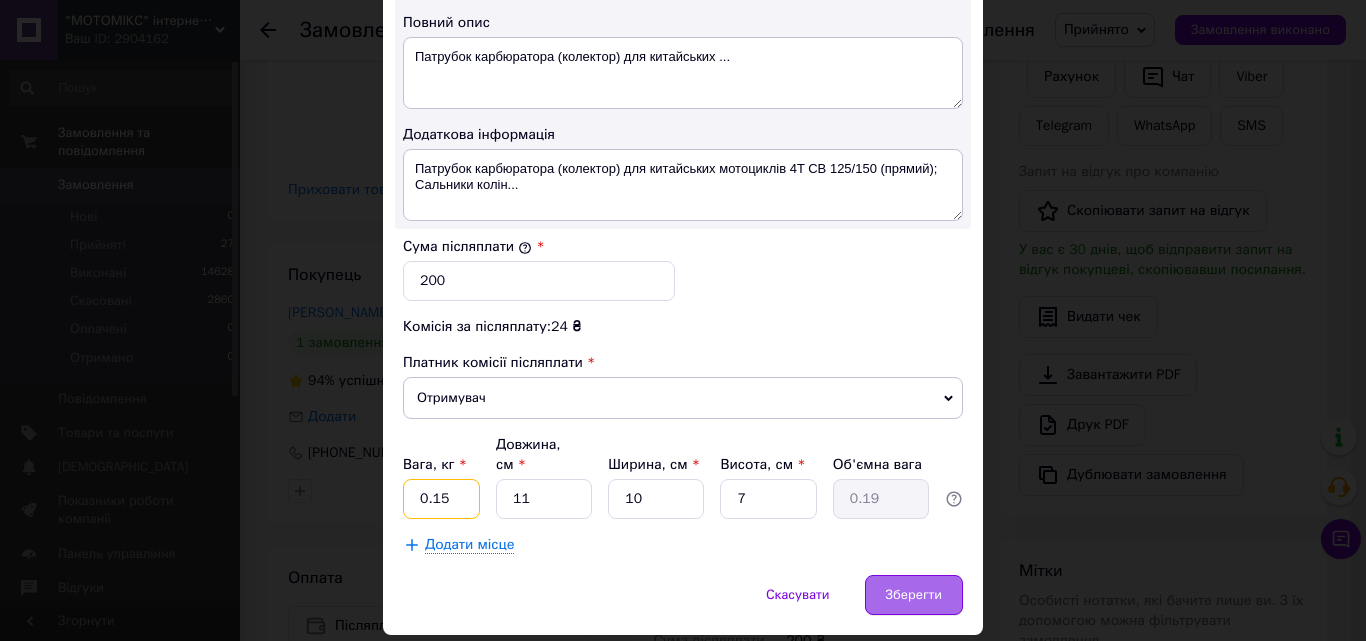 type on "0.15" 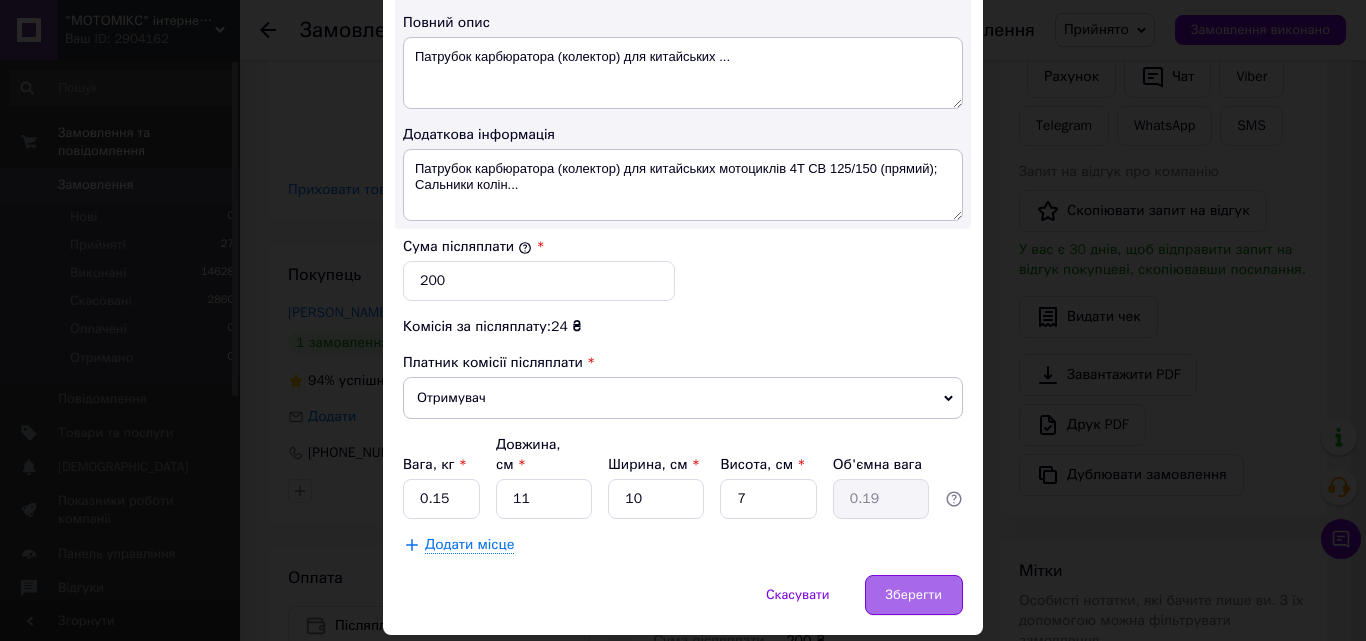 click on "Зберегти" at bounding box center (914, 595) 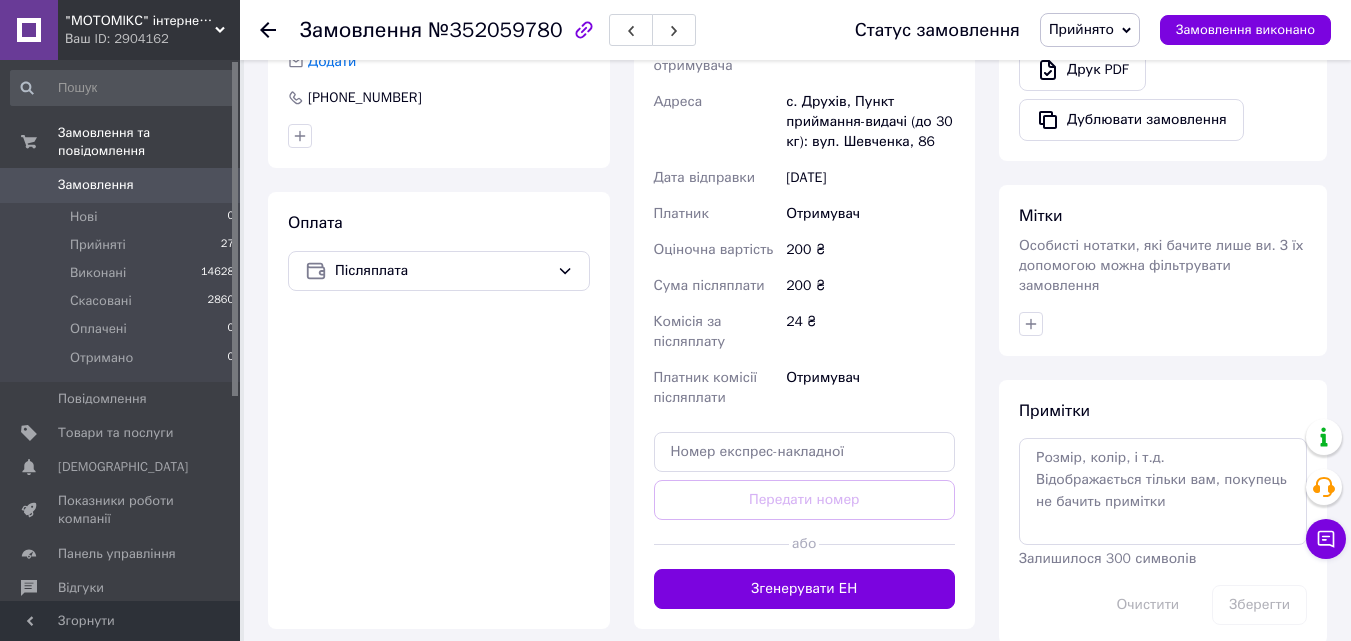 scroll, scrollTop: 789, scrollLeft: 0, axis: vertical 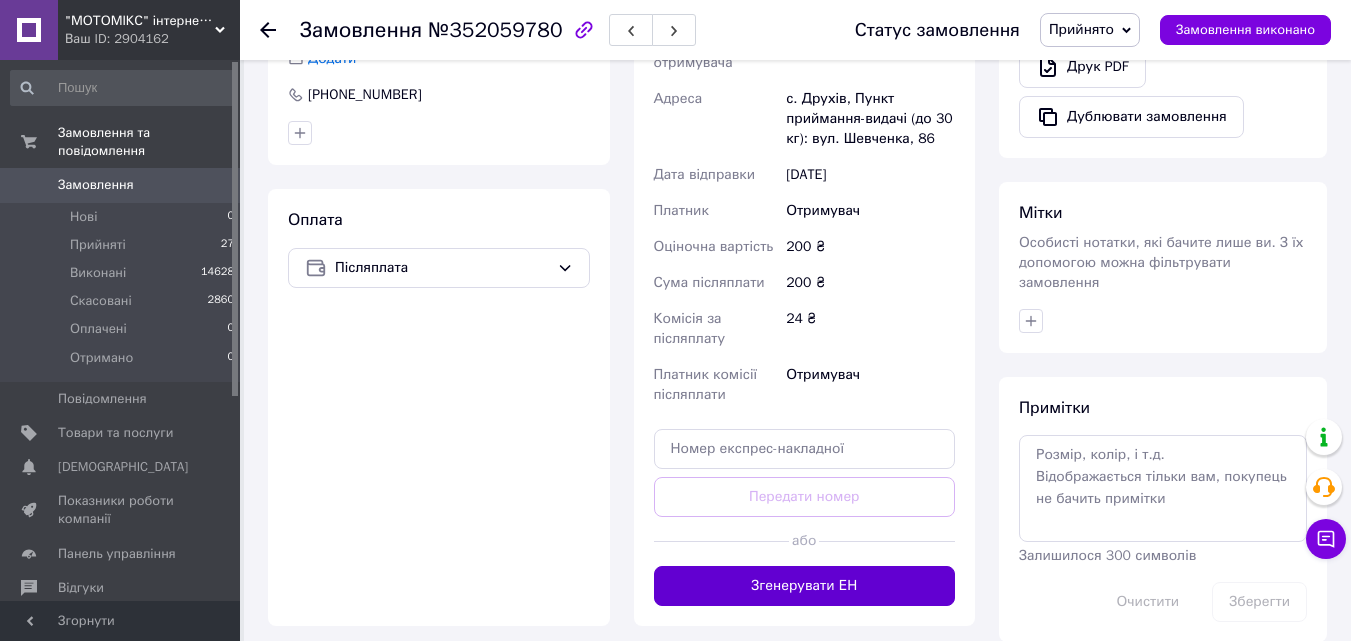 click on "Згенерувати ЕН" at bounding box center (805, 586) 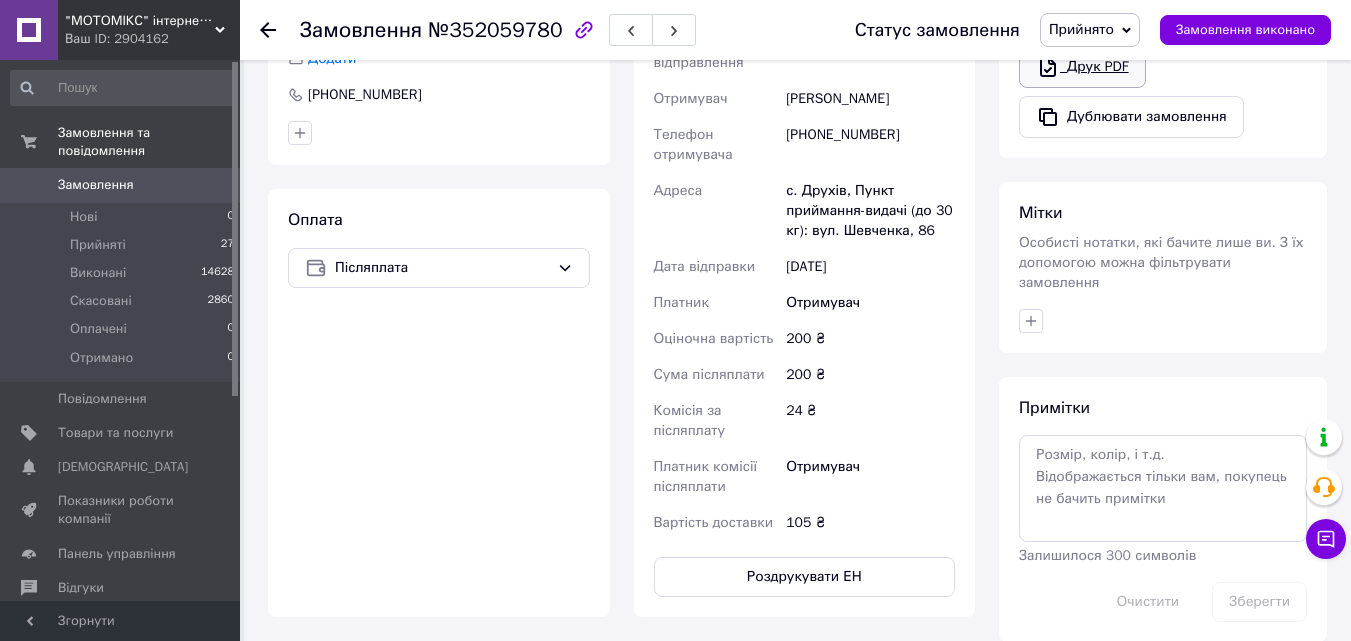 click on "Друк PDF" at bounding box center (1082, 67) 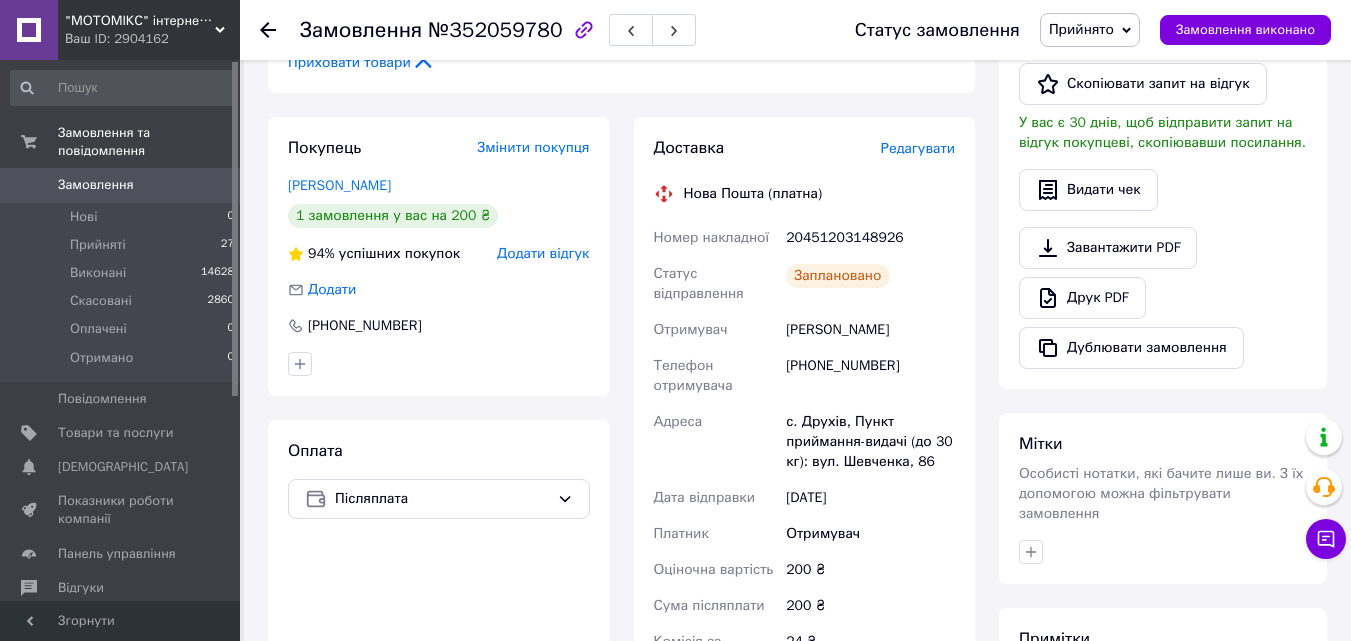 scroll, scrollTop: 507, scrollLeft: 0, axis: vertical 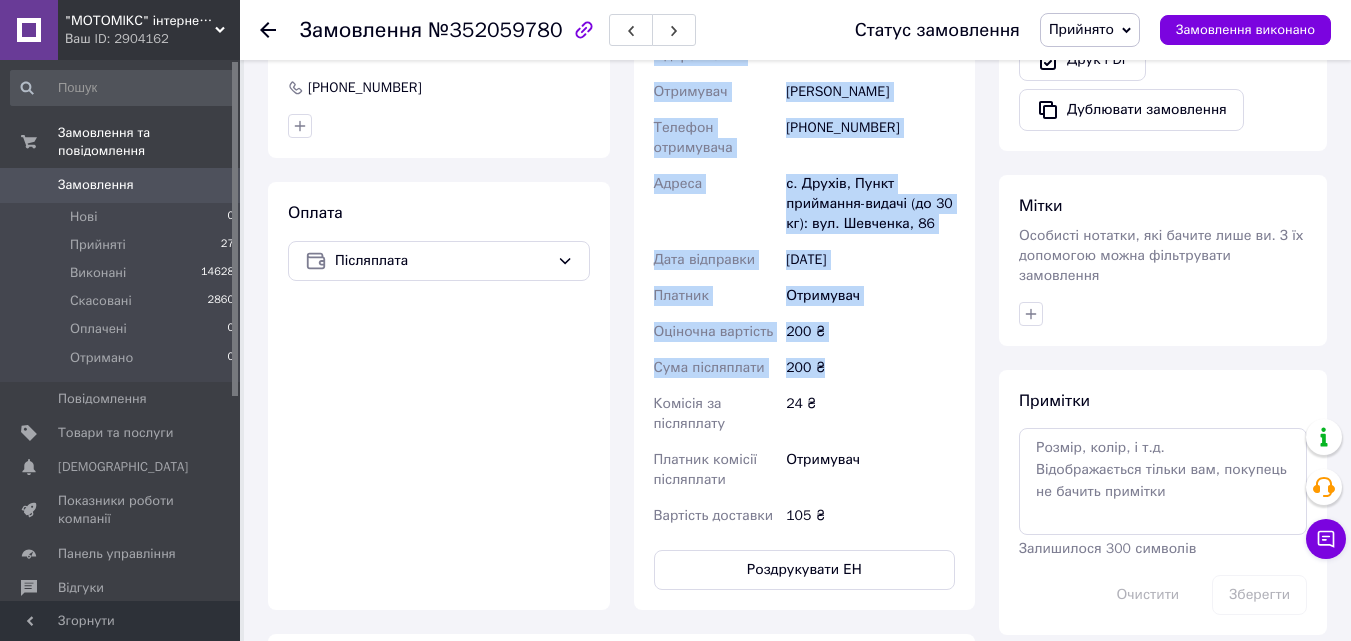 drag, startPoint x: 656, startPoint y: 193, endPoint x: 848, endPoint y: 379, distance: 267.32004 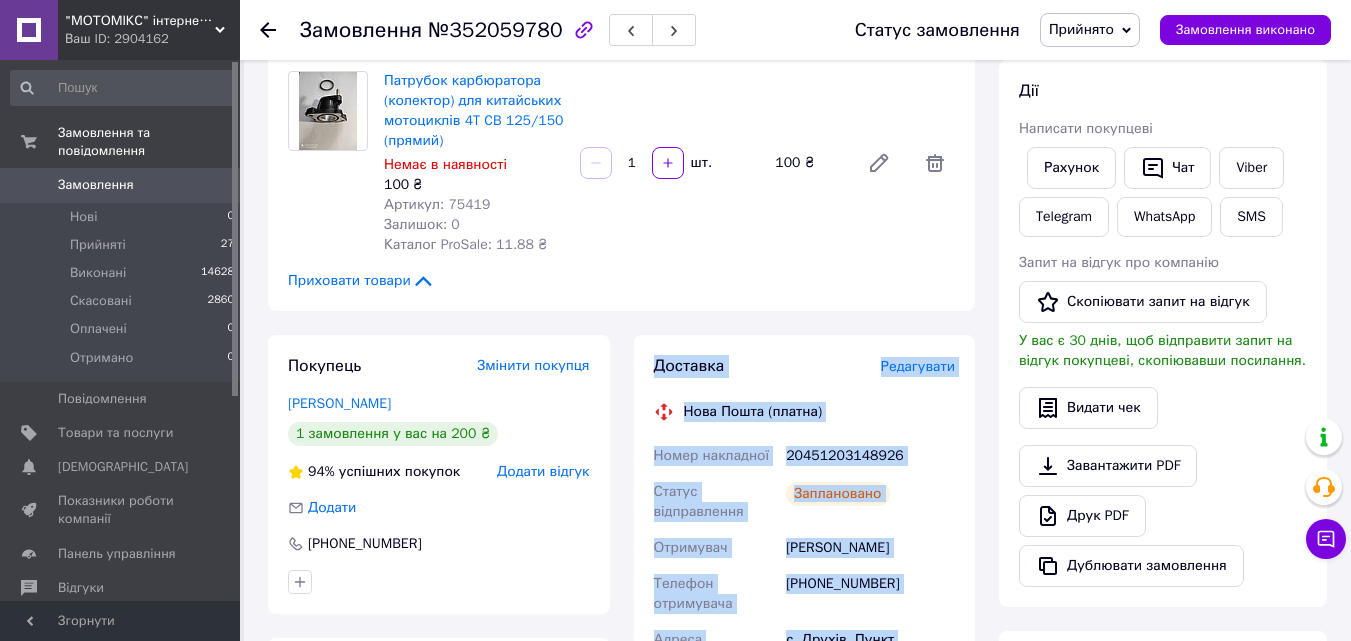 scroll, scrollTop: 250, scrollLeft: 0, axis: vertical 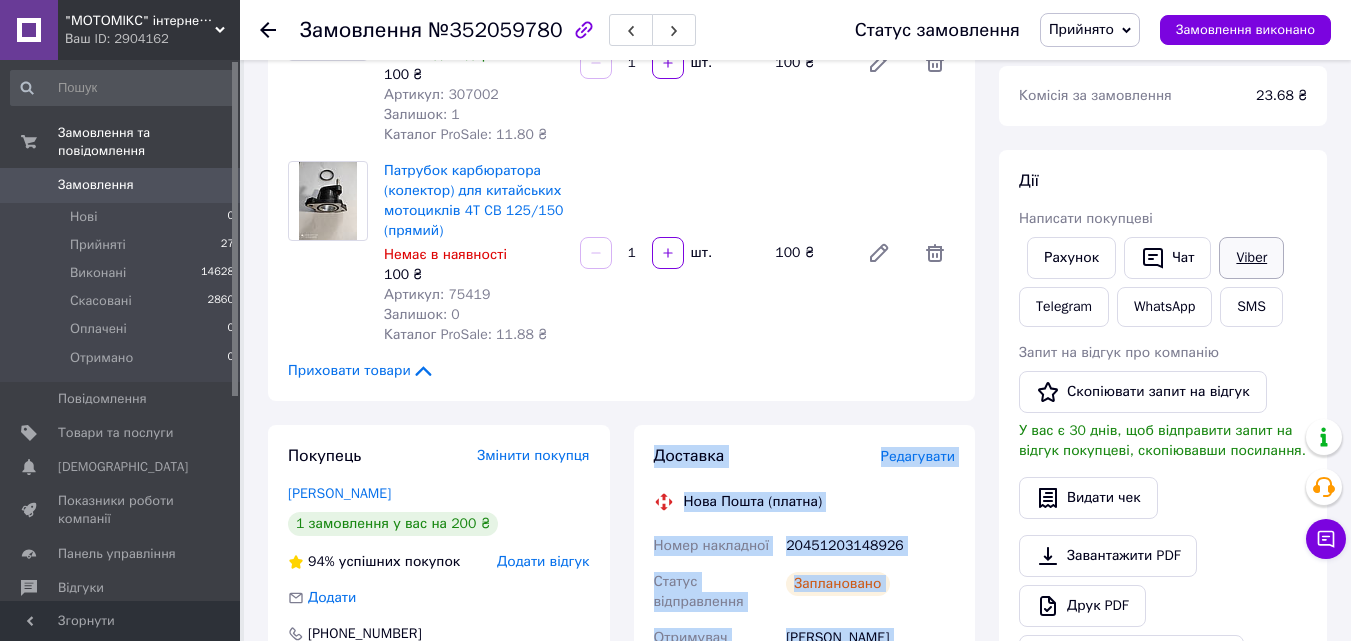 click on "Viber" at bounding box center (1251, 258) 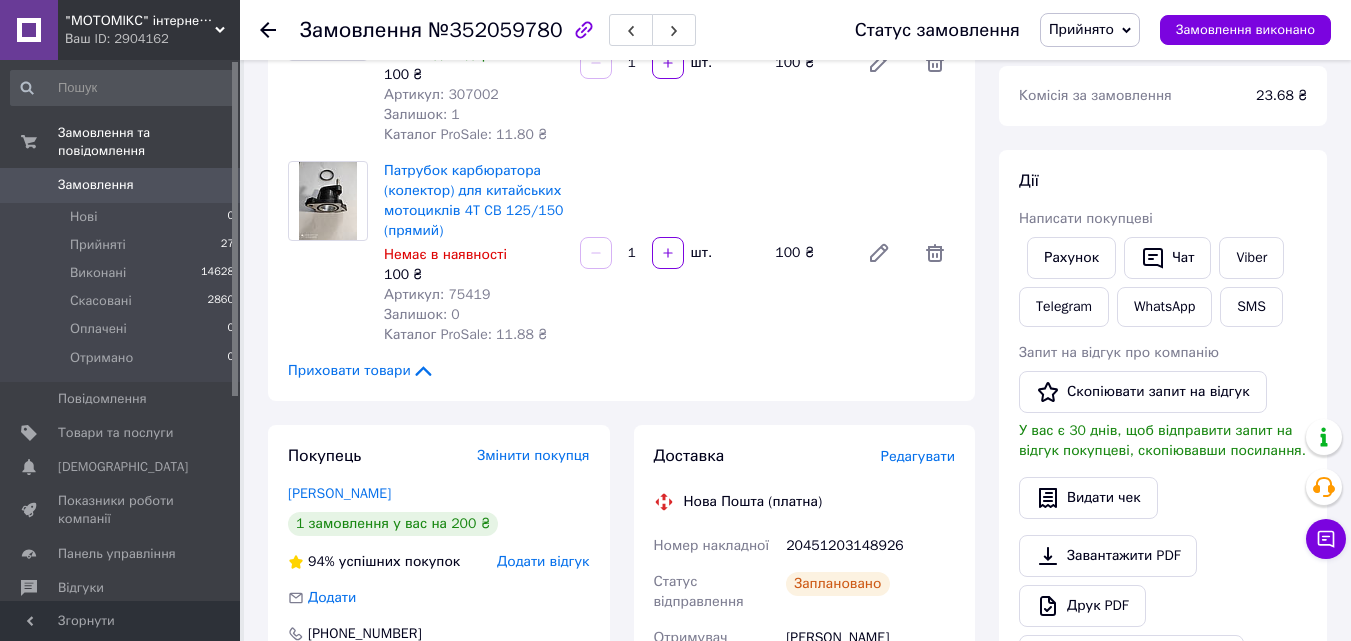 click 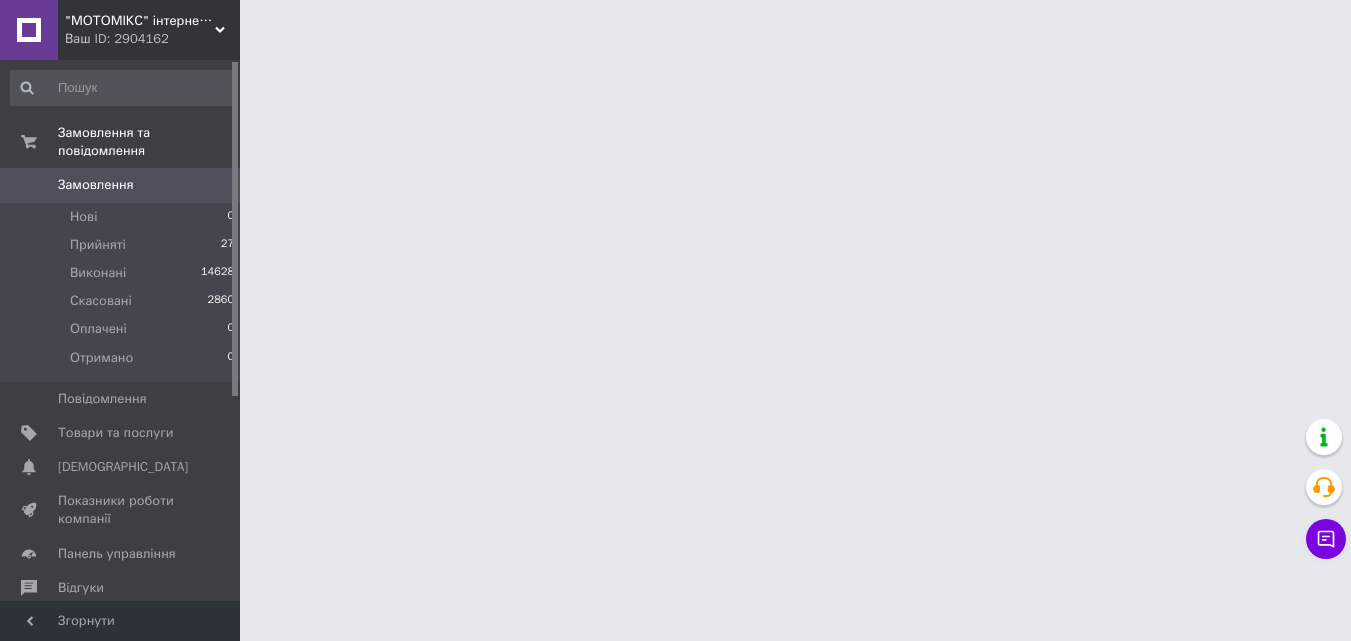 scroll, scrollTop: 0, scrollLeft: 0, axis: both 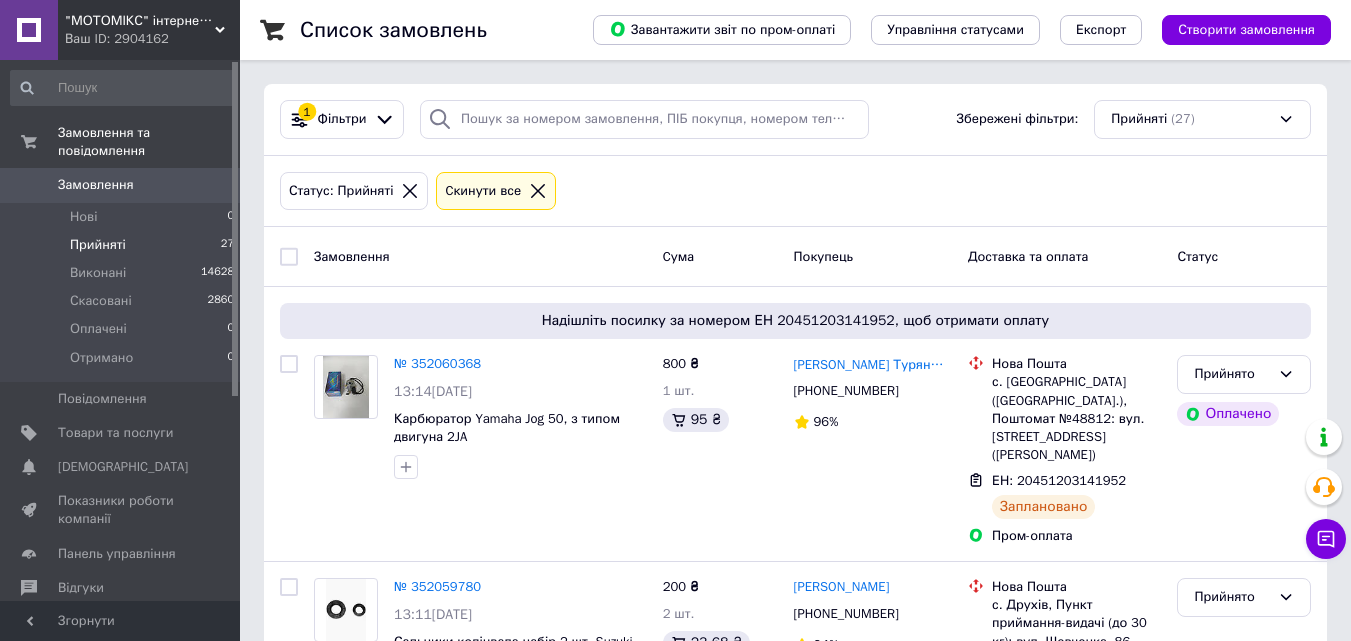 click on "Прийняті" at bounding box center (98, 245) 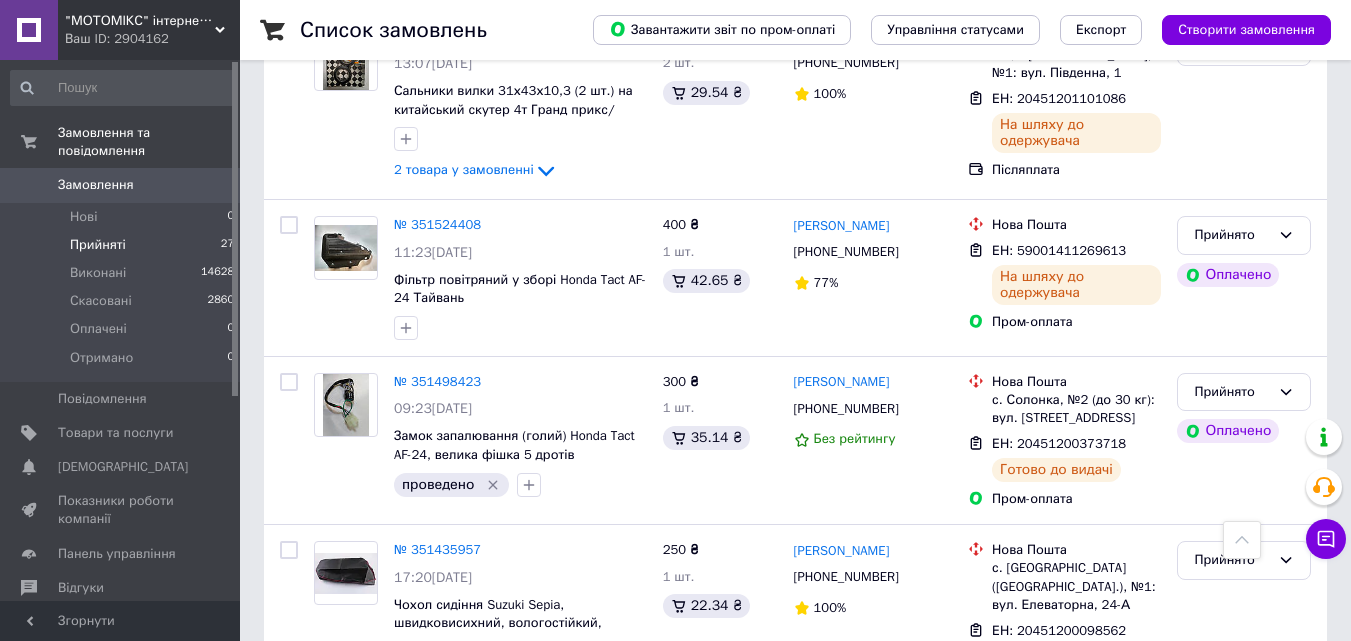 scroll, scrollTop: 4910, scrollLeft: 0, axis: vertical 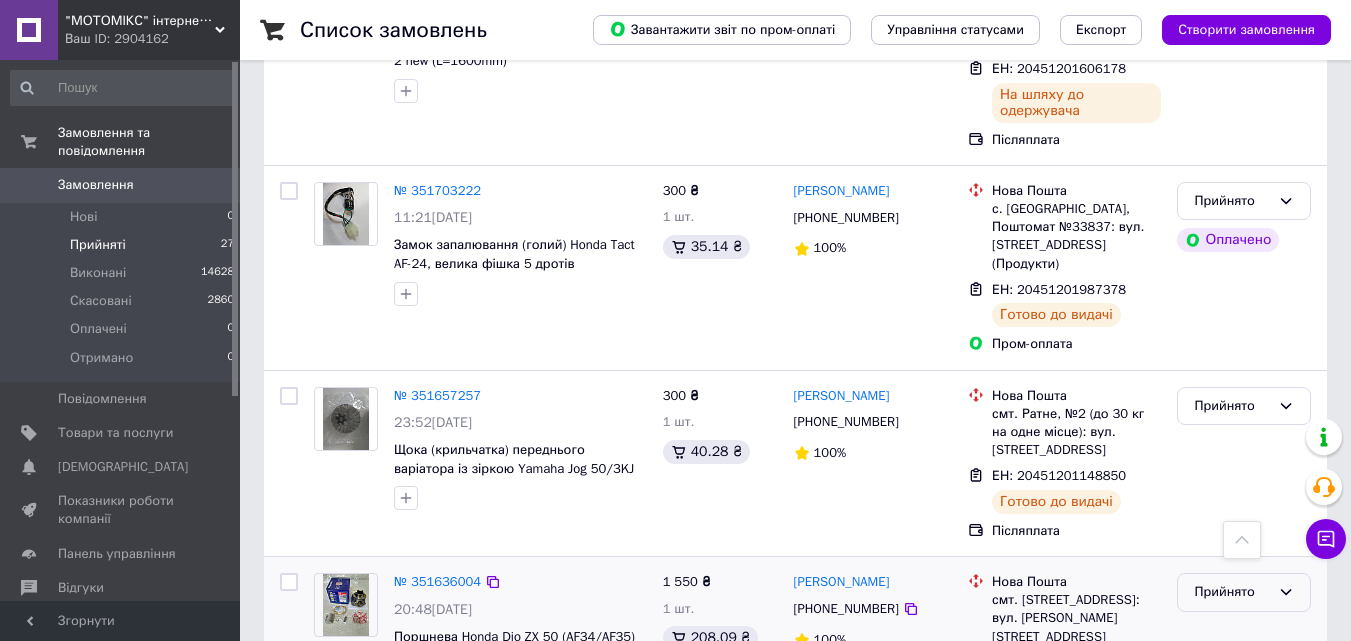 click on "Прийнято" at bounding box center [1232, 592] 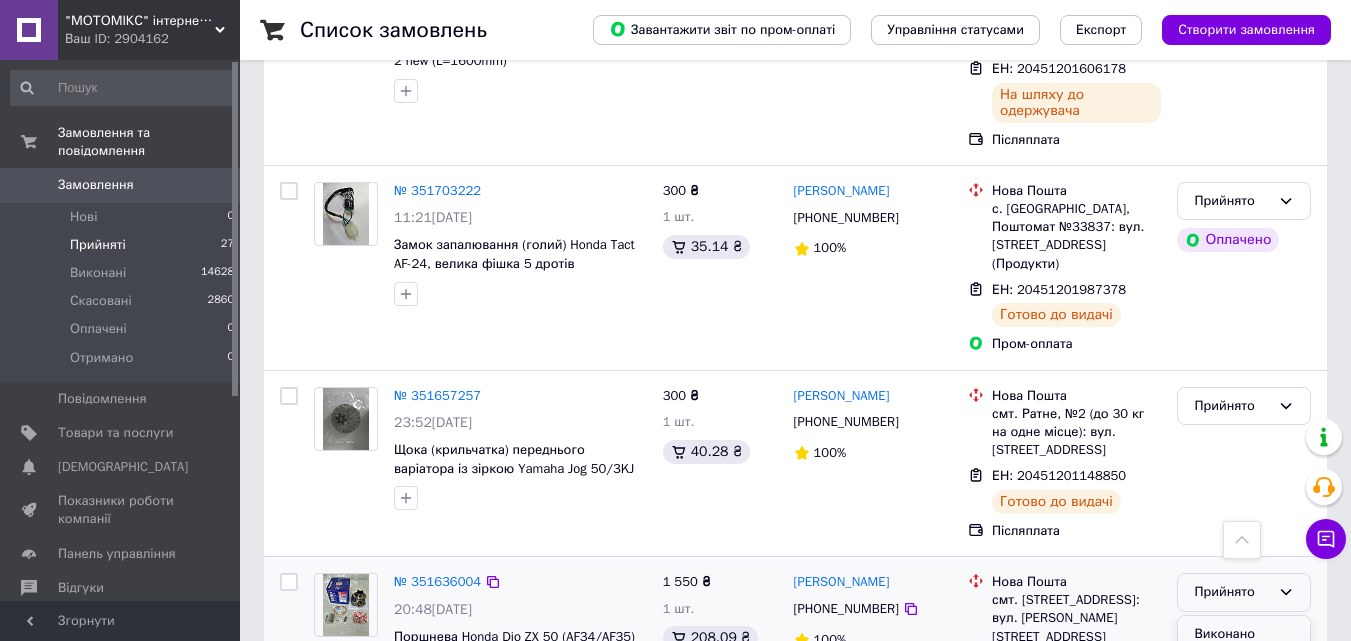 click on "Виконано" at bounding box center (1244, 634) 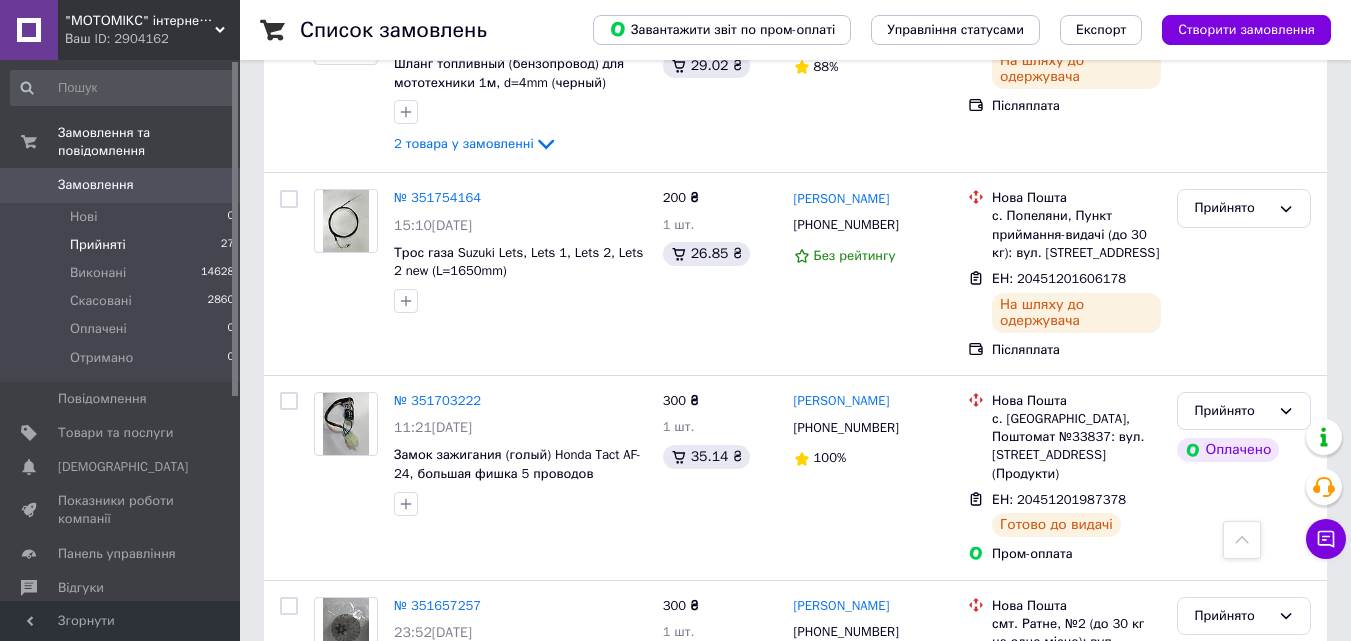 scroll, scrollTop: 3038, scrollLeft: 0, axis: vertical 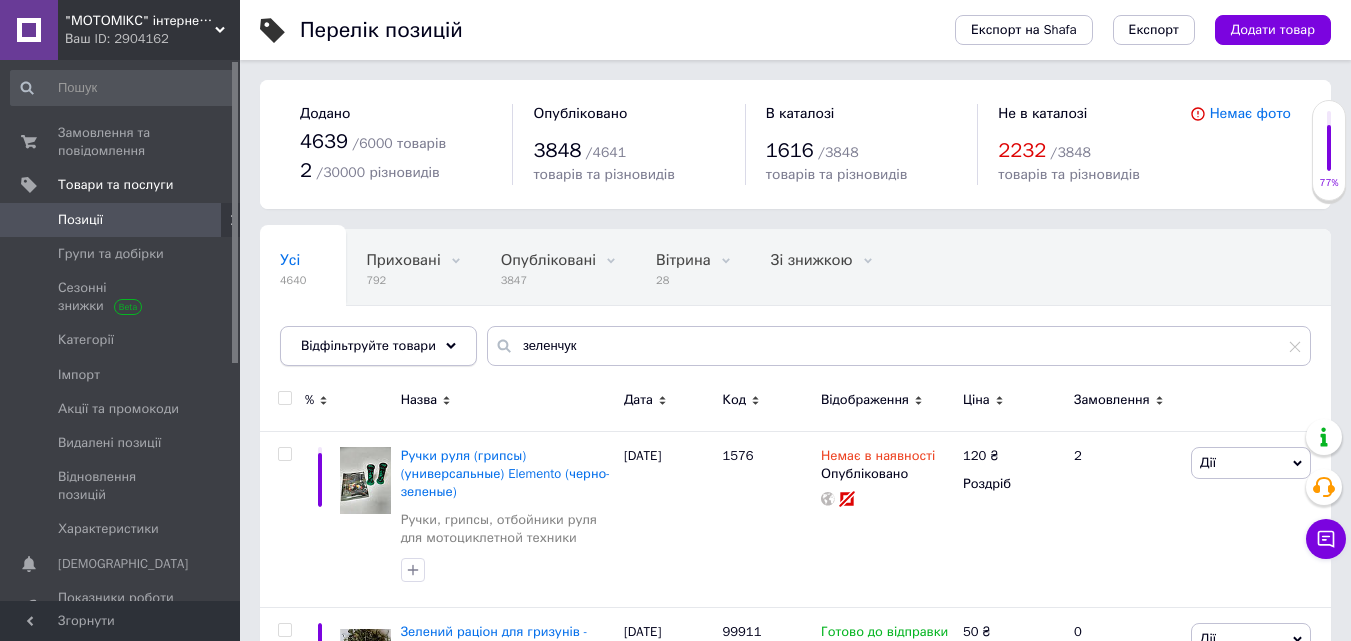 drag, startPoint x: 581, startPoint y: 349, endPoint x: 463, endPoint y: 339, distance: 118.42297 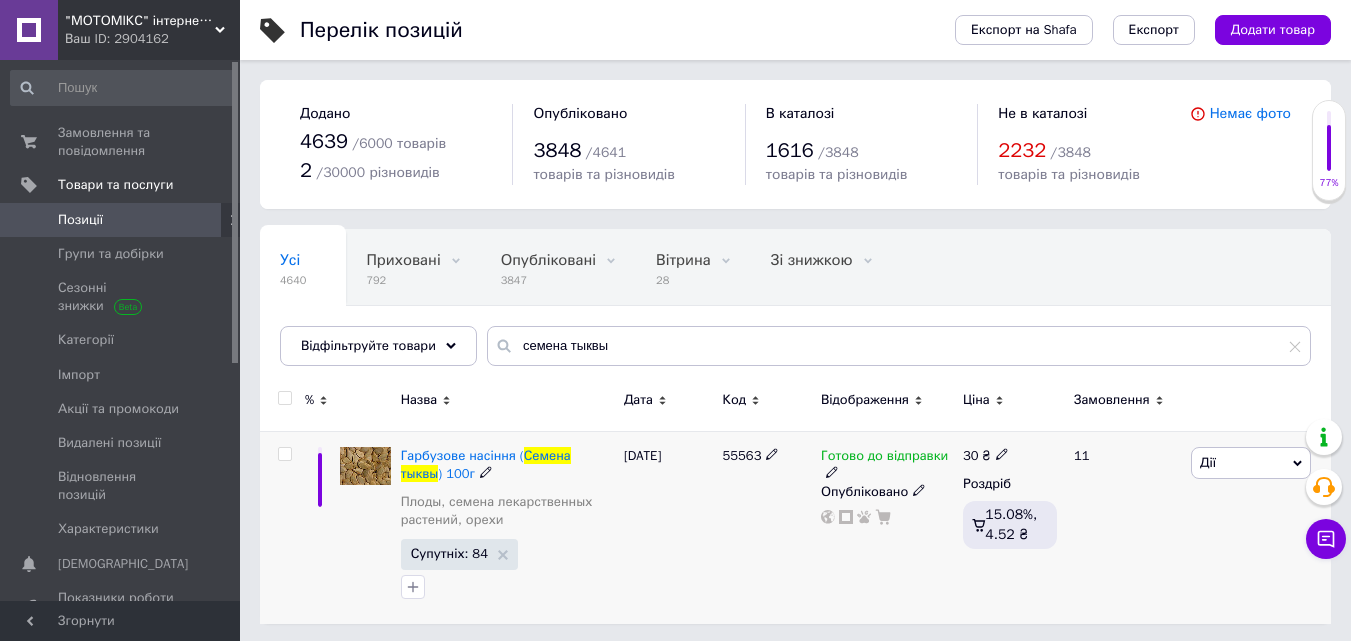 type on "семена тыквы" 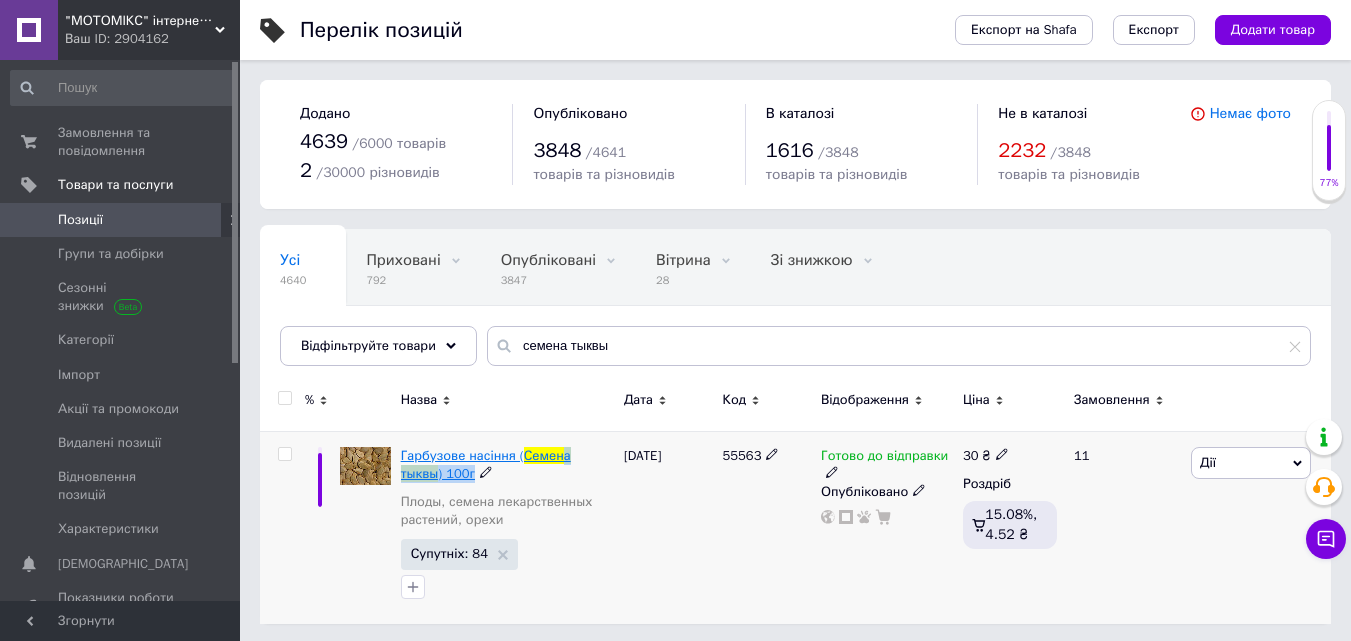 drag, startPoint x: 560, startPoint y: 465, endPoint x: 556, endPoint y: 455, distance: 10.770329 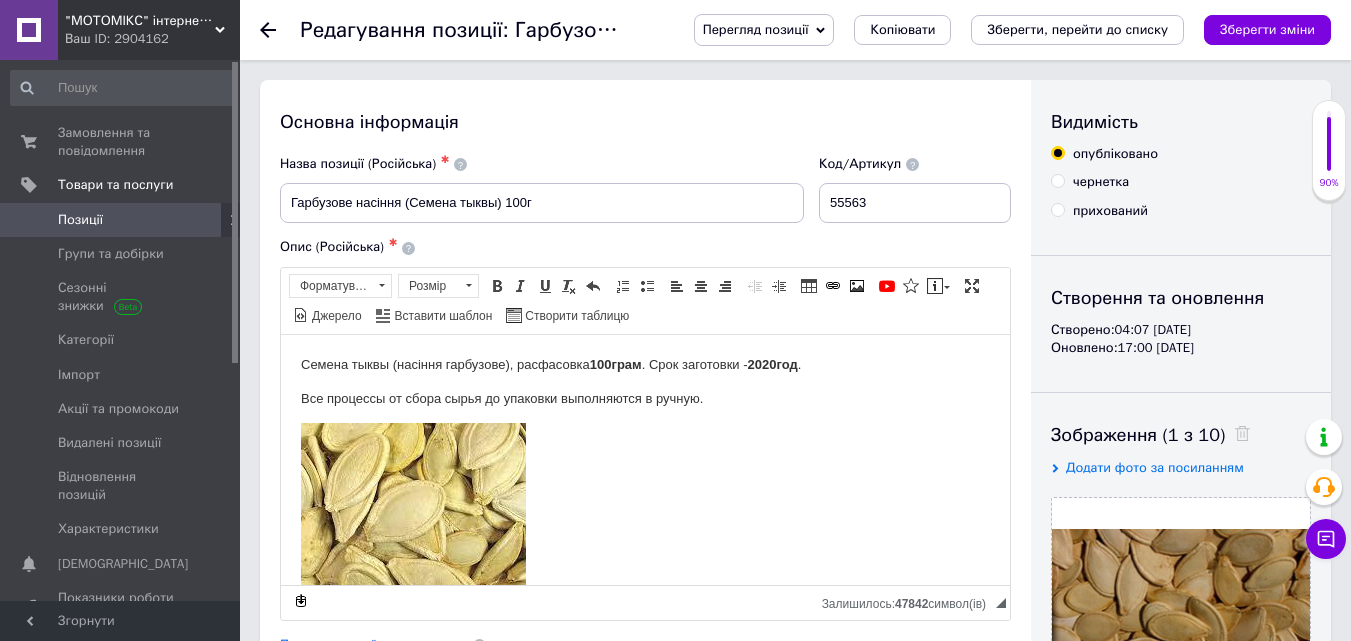 scroll, scrollTop: 0, scrollLeft: 0, axis: both 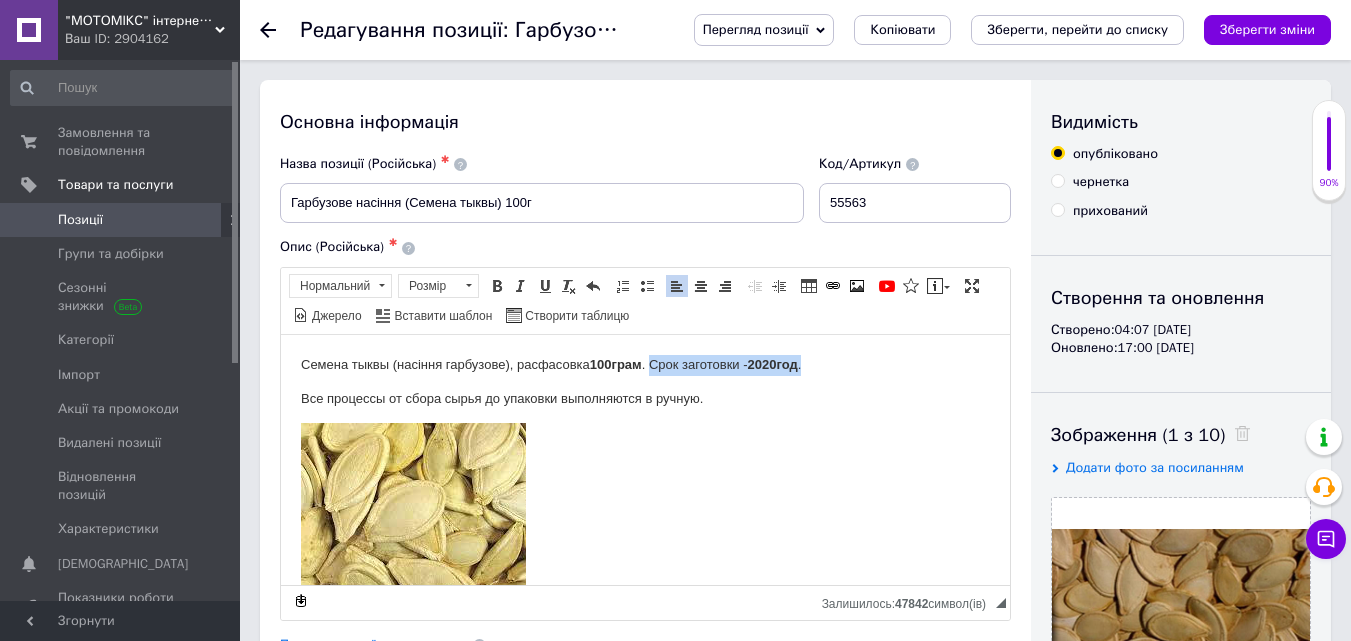 drag, startPoint x: 815, startPoint y: 368, endPoint x: 653, endPoint y: 358, distance: 162.30835 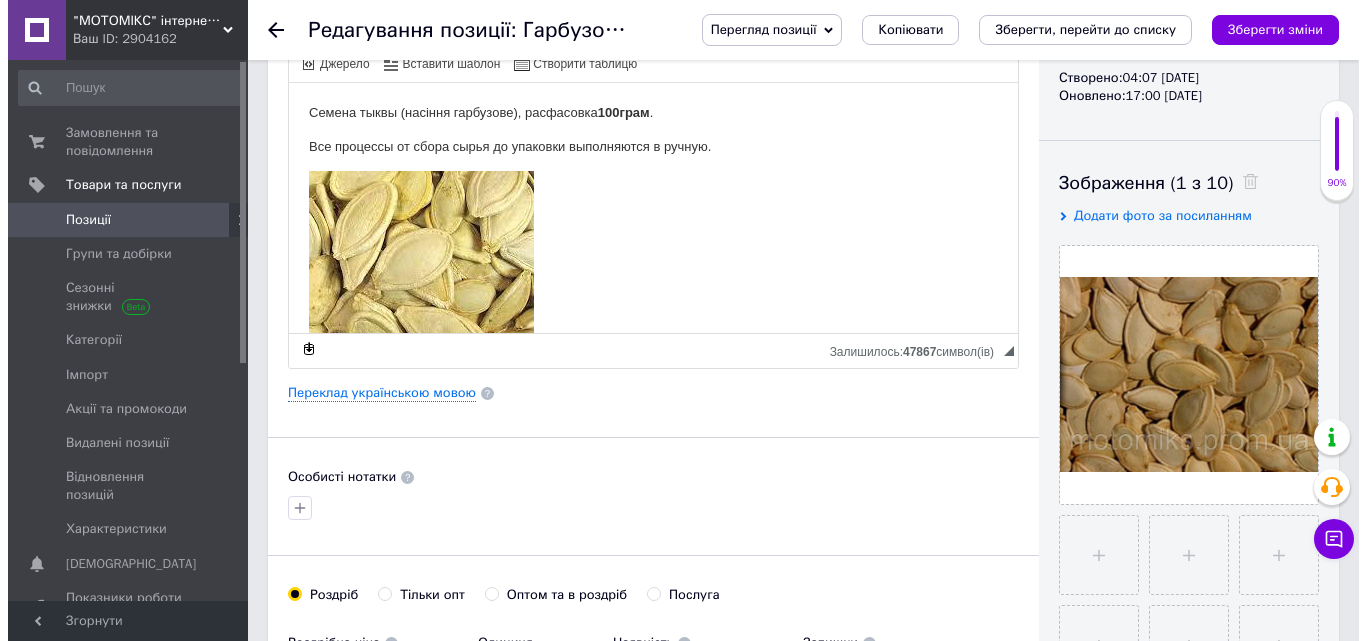 scroll, scrollTop: 258, scrollLeft: 0, axis: vertical 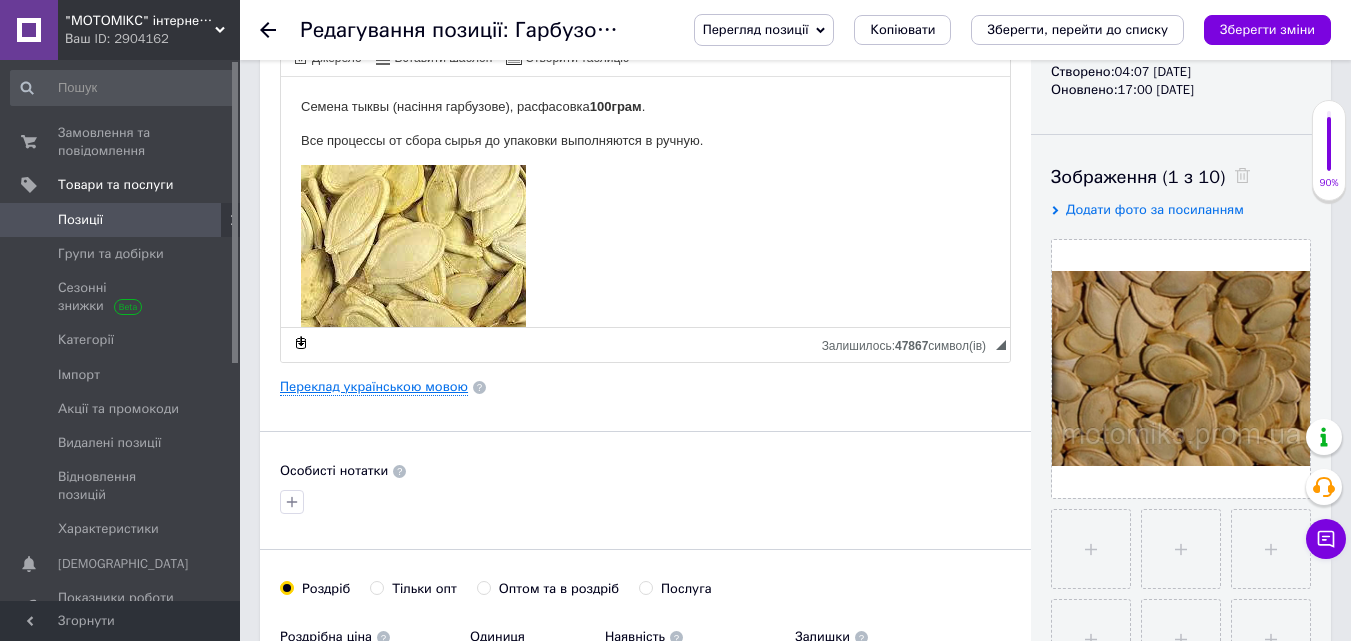 click on "Переклад українською мовою" at bounding box center [374, 387] 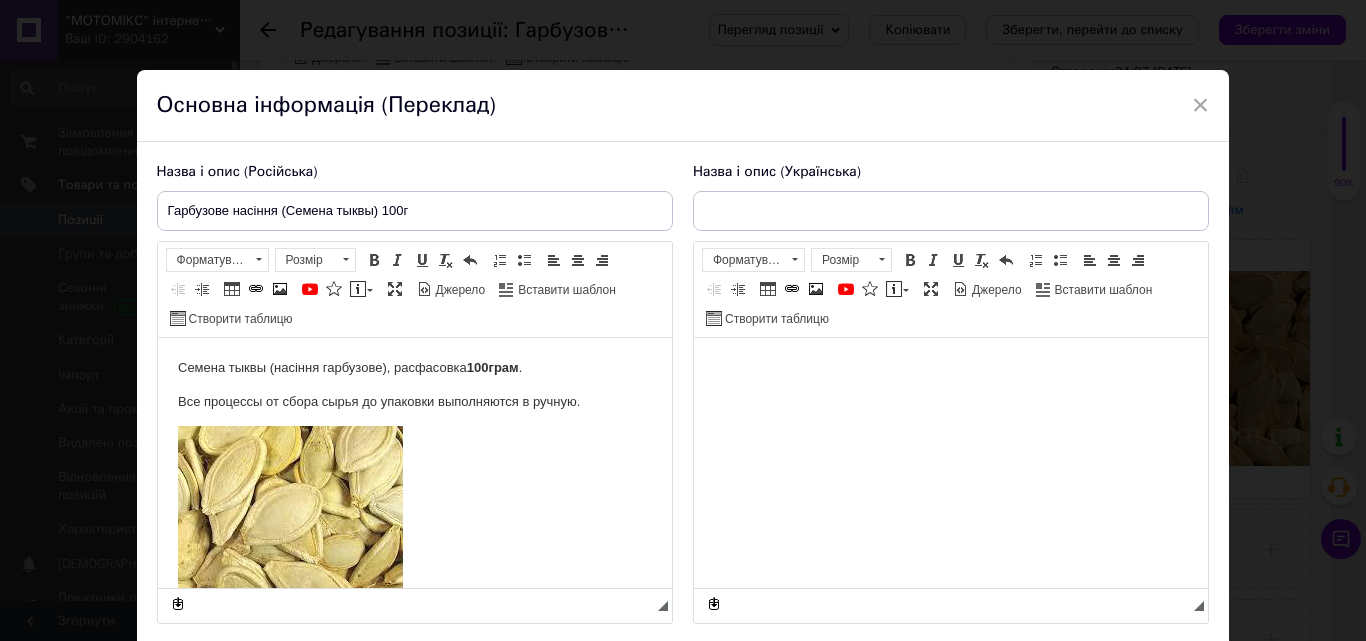 scroll, scrollTop: 0, scrollLeft: 0, axis: both 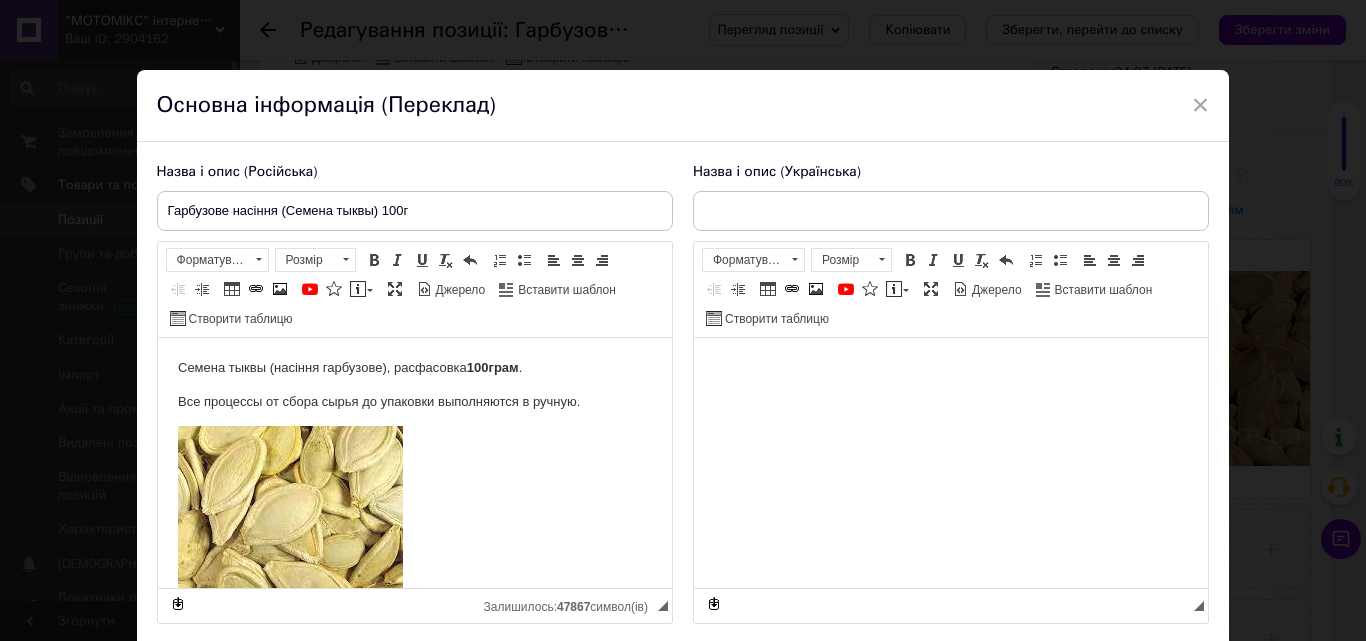 type on "Гарбузове насіння (Семена тыквы) 100г" 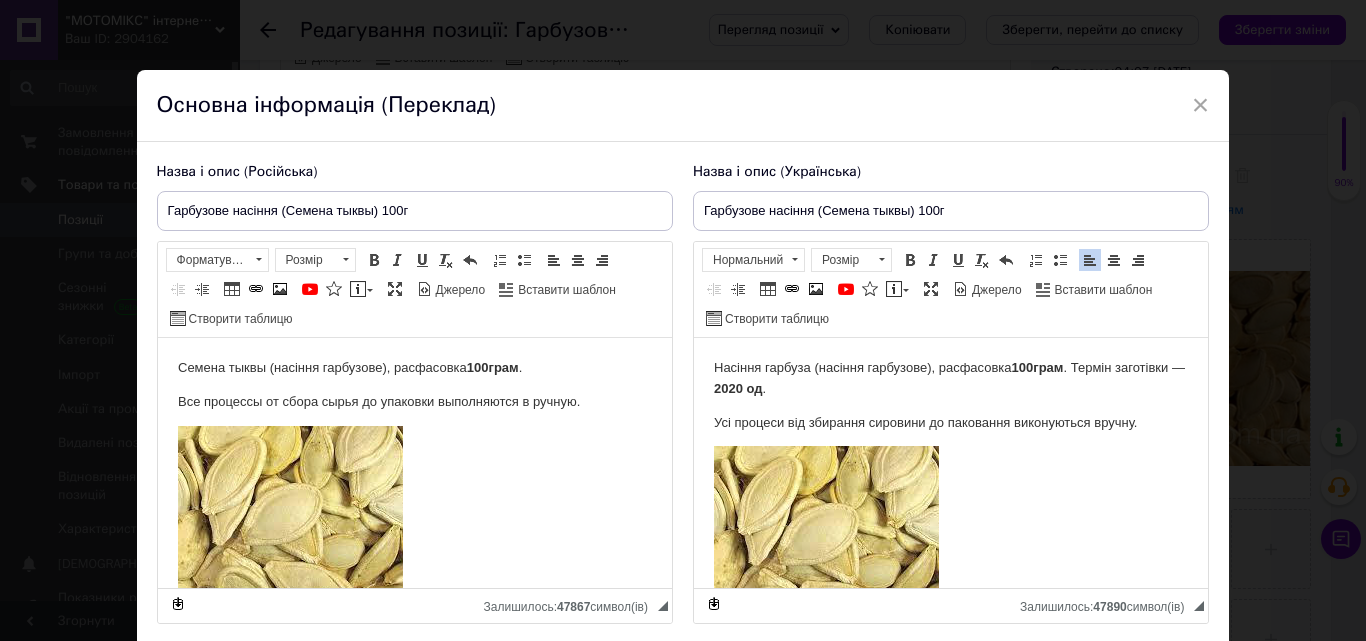 click on "Насіння гарбуза (насіння гарбузове), расфасовка  100грам . Термін заготівки —  2020 од ." at bounding box center [950, 379] 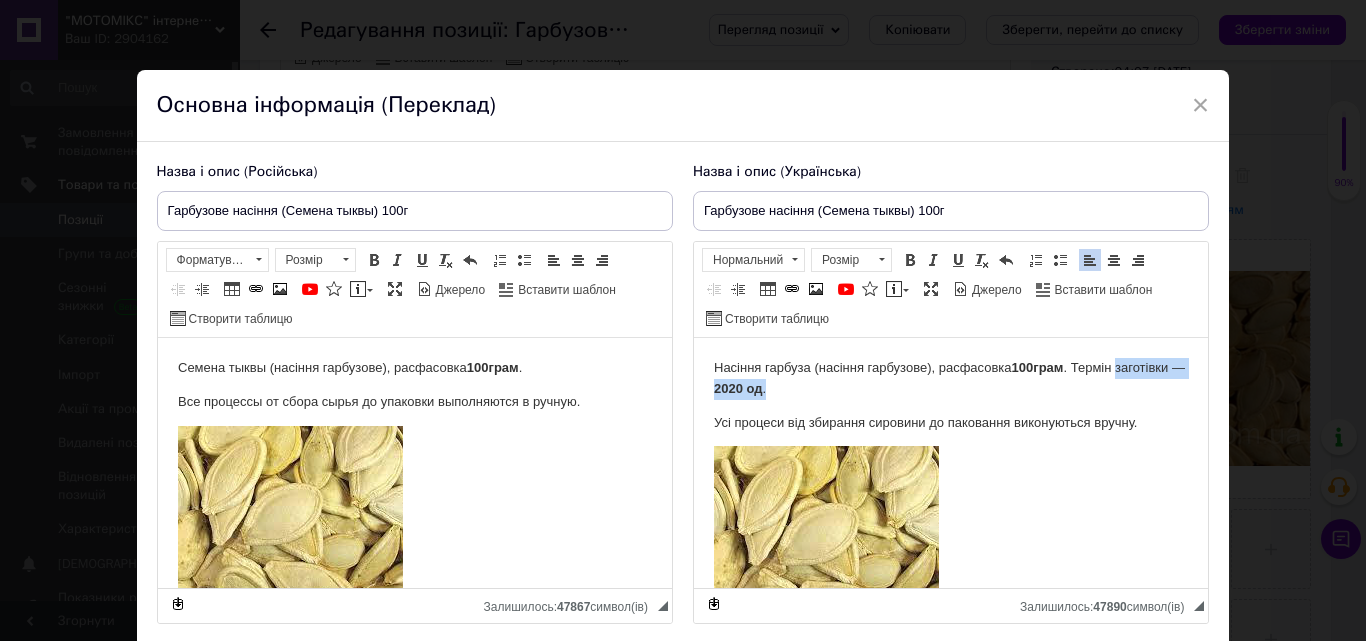 drag, startPoint x: 849, startPoint y: 392, endPoint x: 707, endPoint y: 393, distance: 142.00352 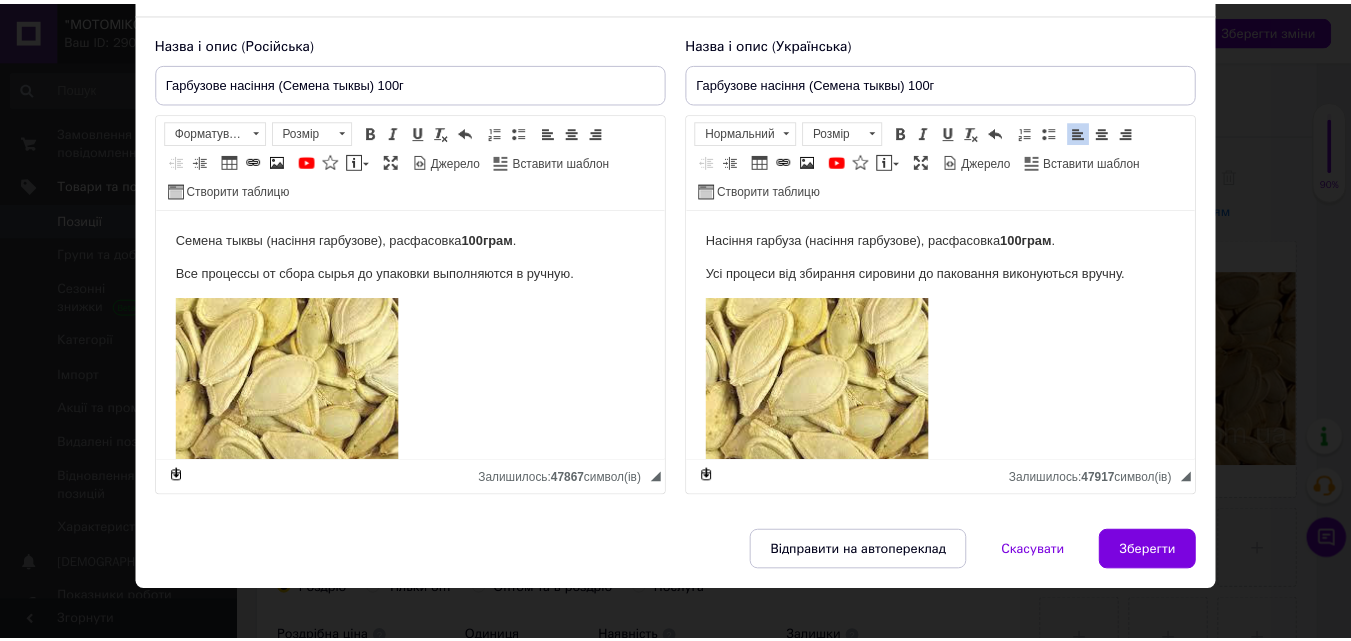 scroll, scrollTop: 129, scrollLeft: 0, axis: vertical 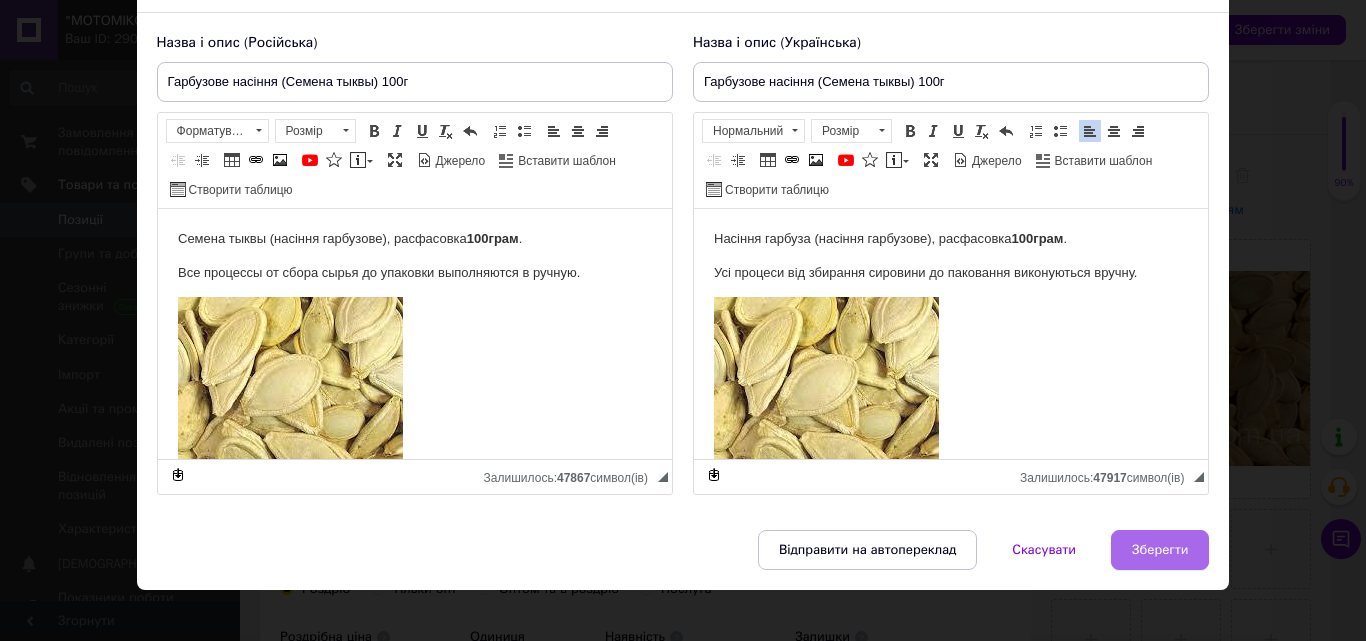click on "Зберегти" at bounding box center (1160, 550) 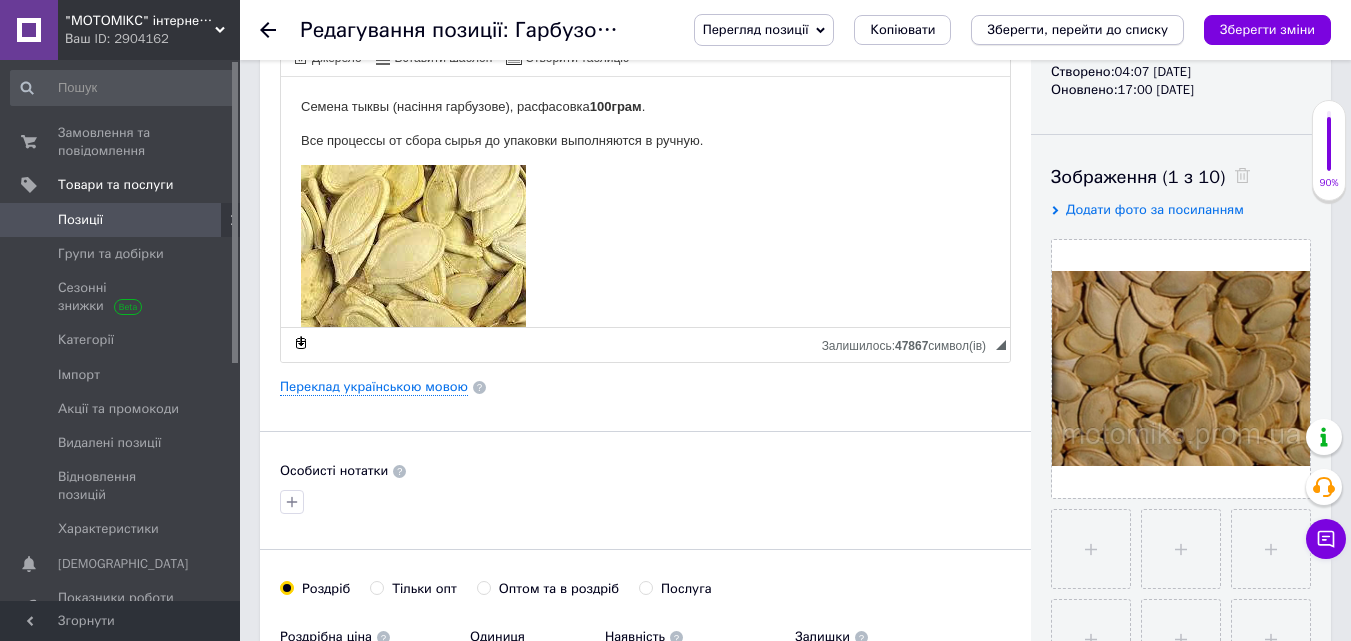 click on "Зберегти, перейти до списку" at bounding box center (1077, 29) 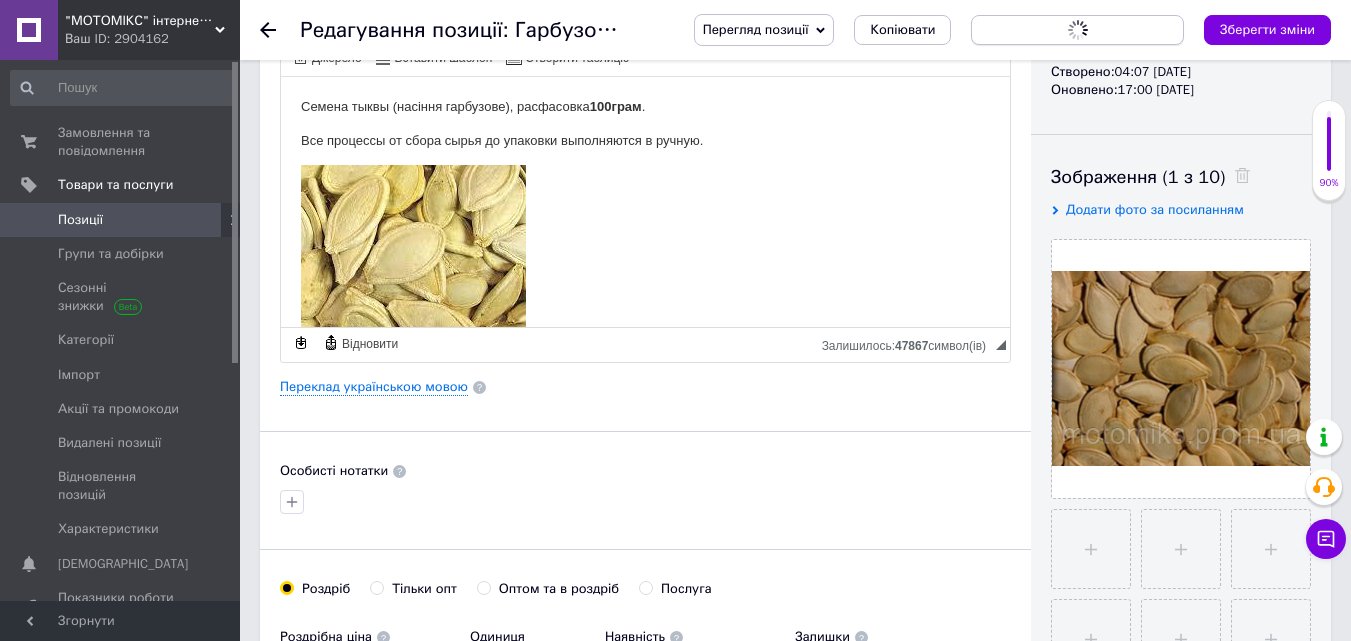 scroll, scrollTop: 0, scrollLeft: 0, axis: both 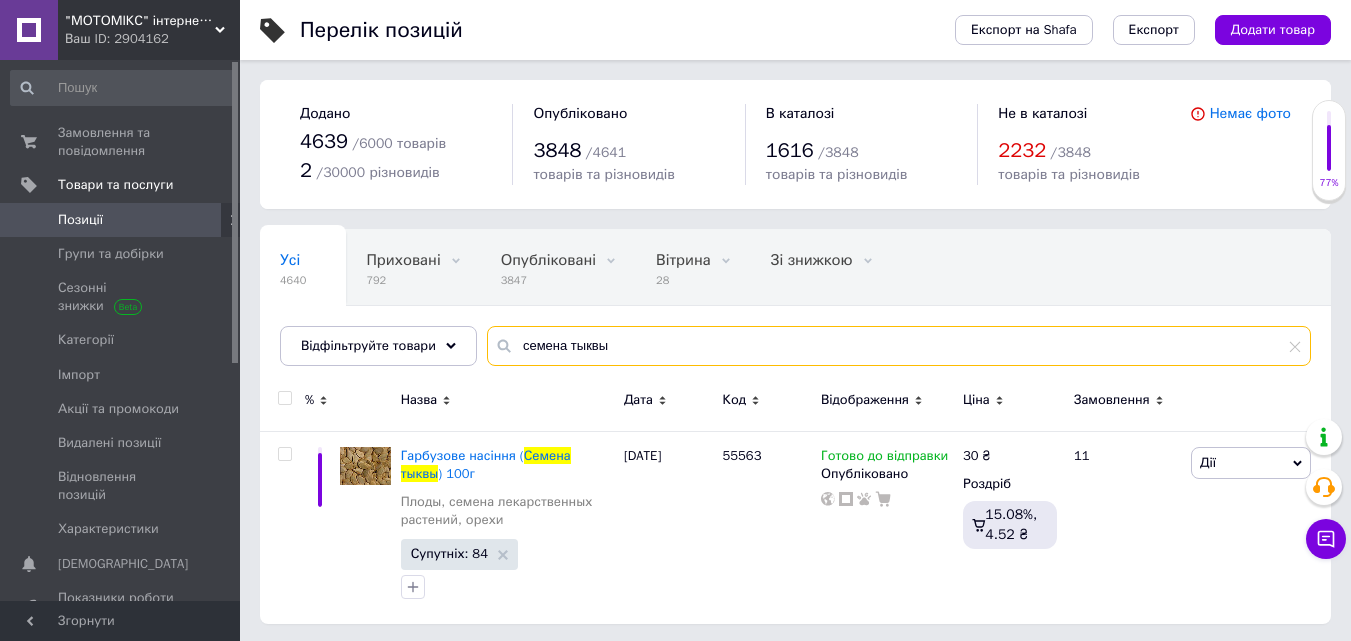drag, startPoint x: 630, startPoint y: 348, endPoint x: 483, endPoint y: 339, distance: 147.27525 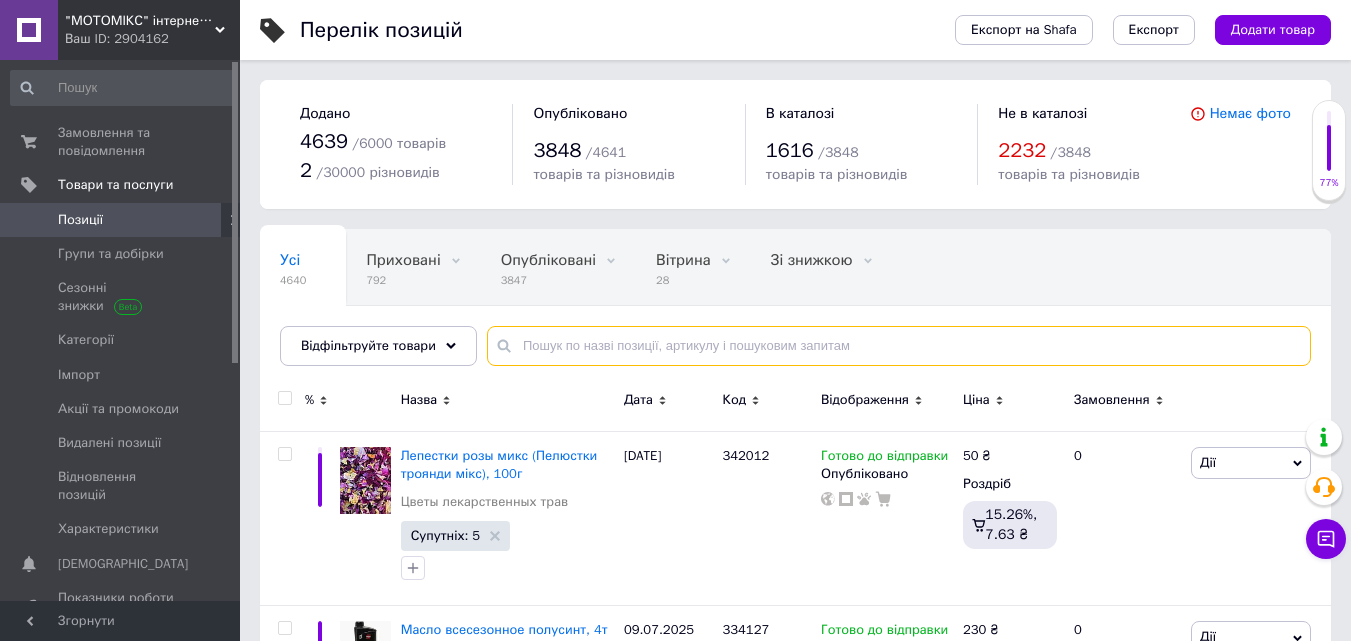 type 